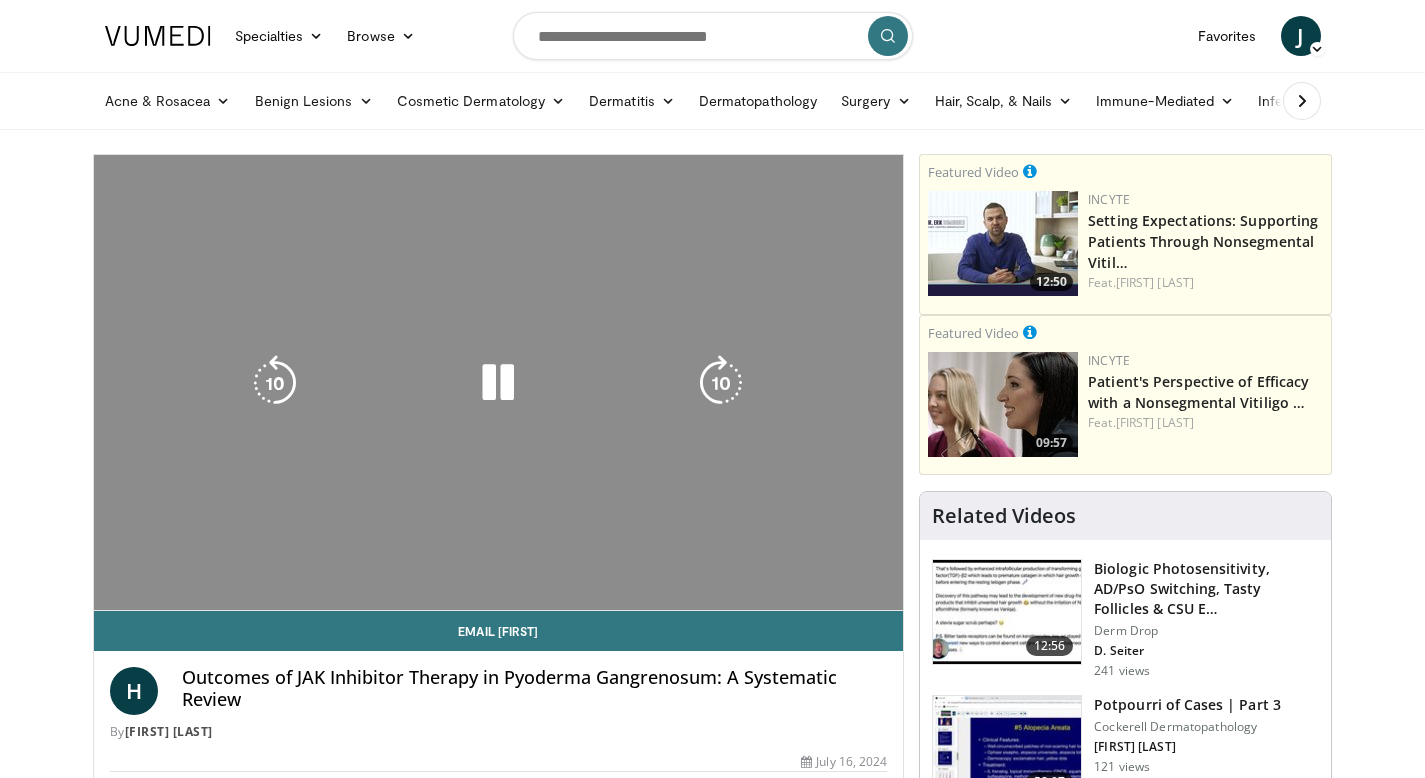 scroll, scrollTop: 0, scrollLeft: 0, axis: both 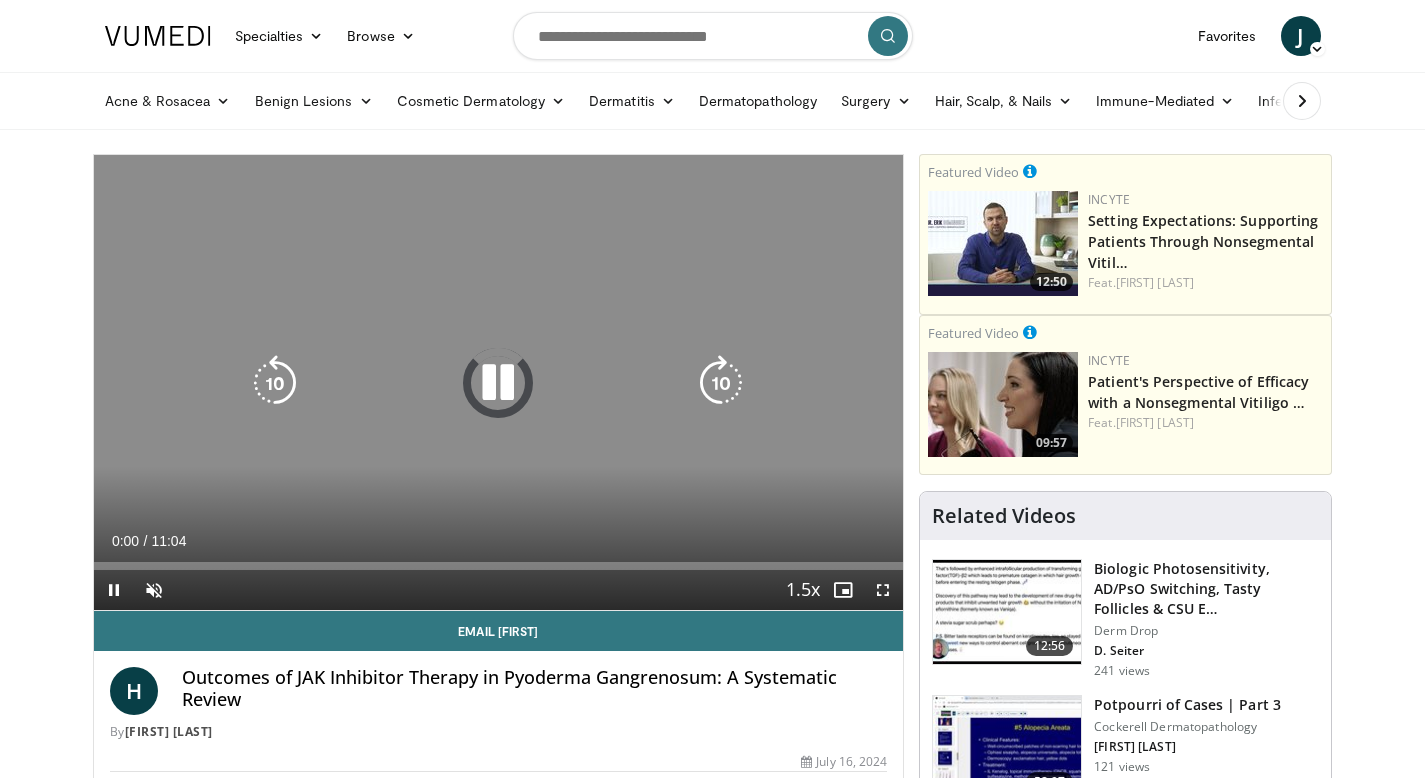 click at bounding box center (498, 383) 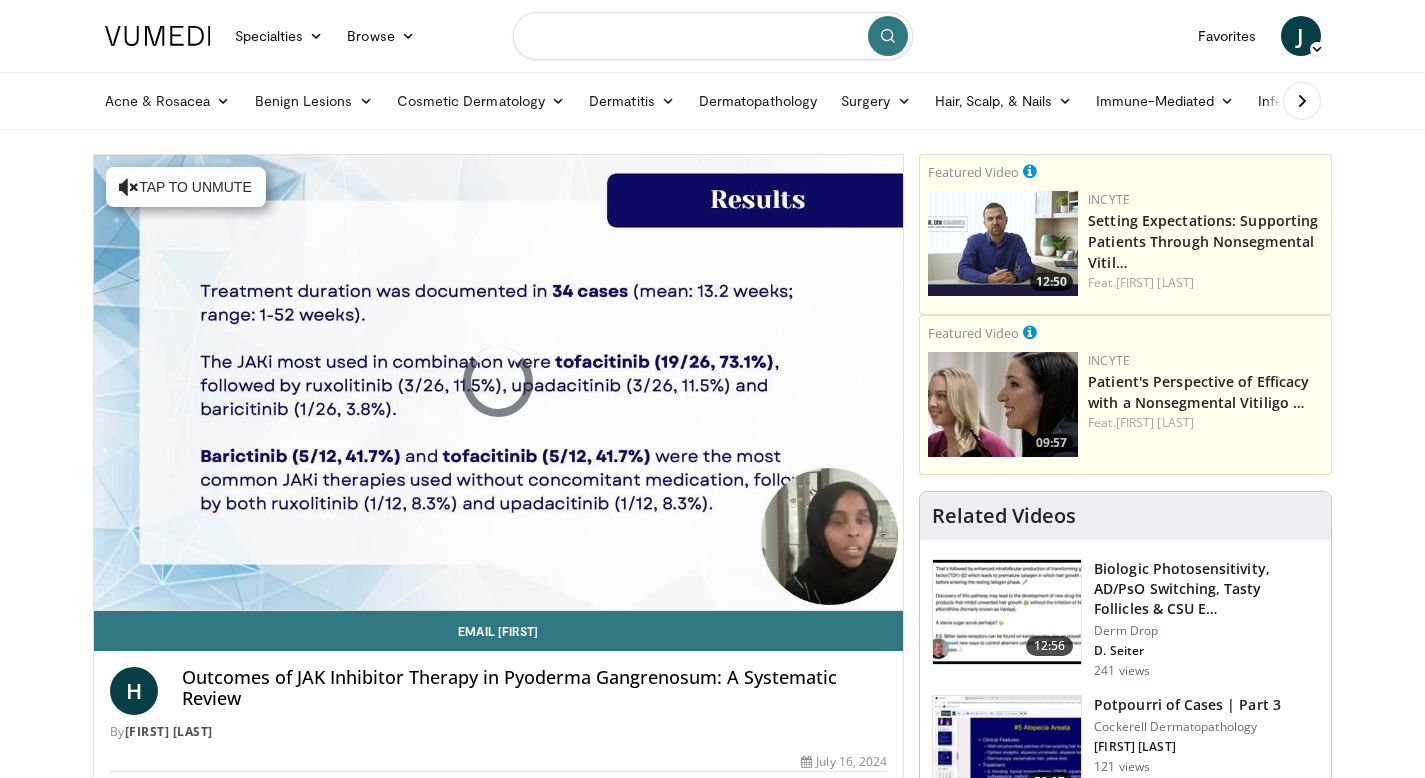 click at bounding box center [713, 36] 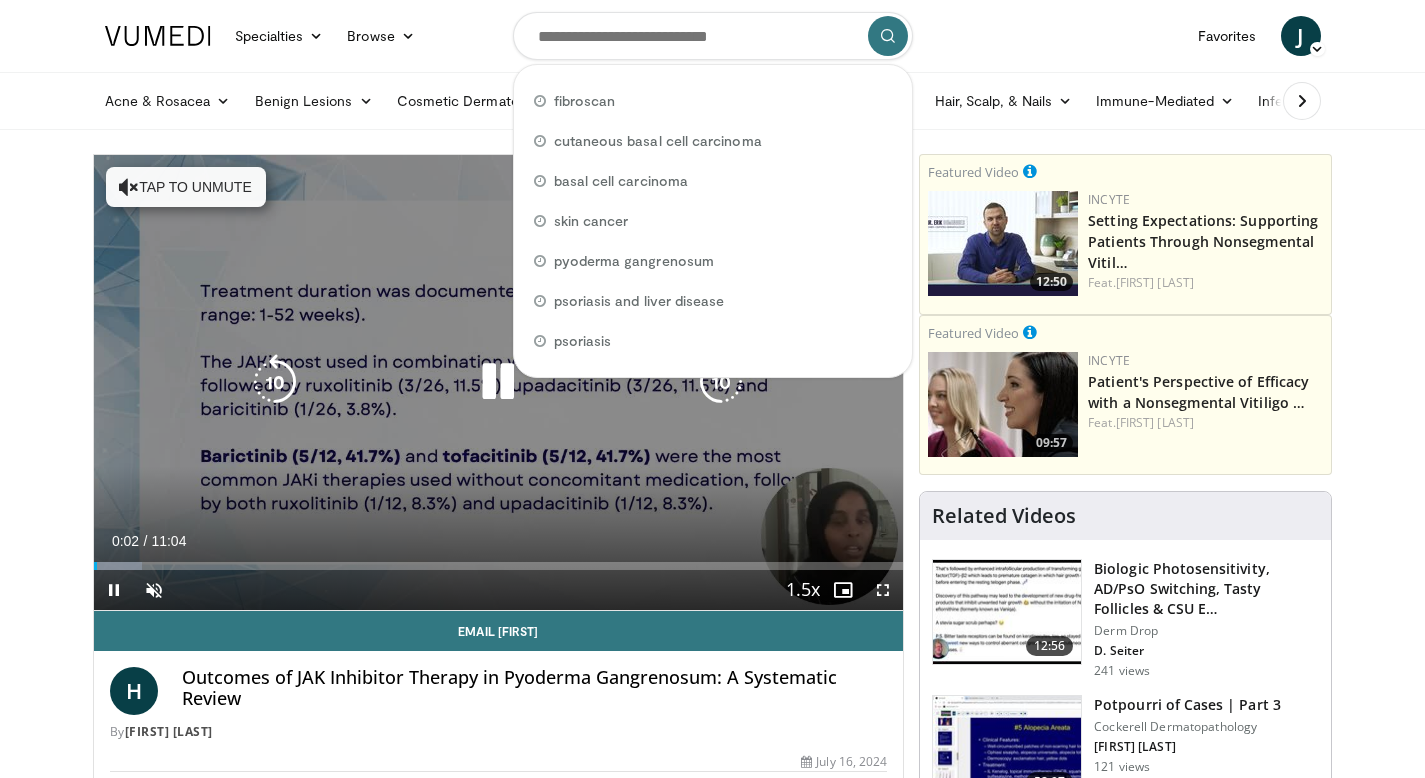 click at bounding box center [498, 382] 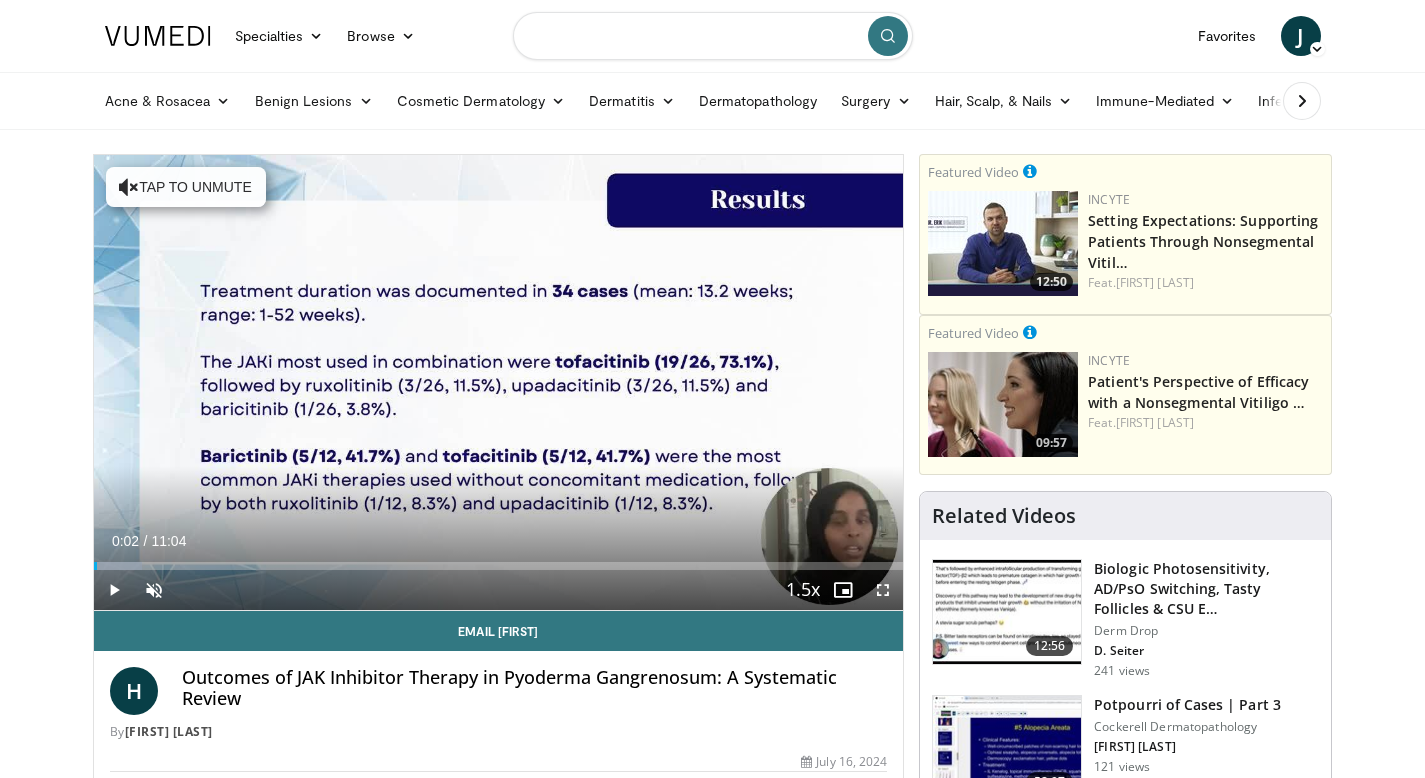 click at bounding box center [713, 36] 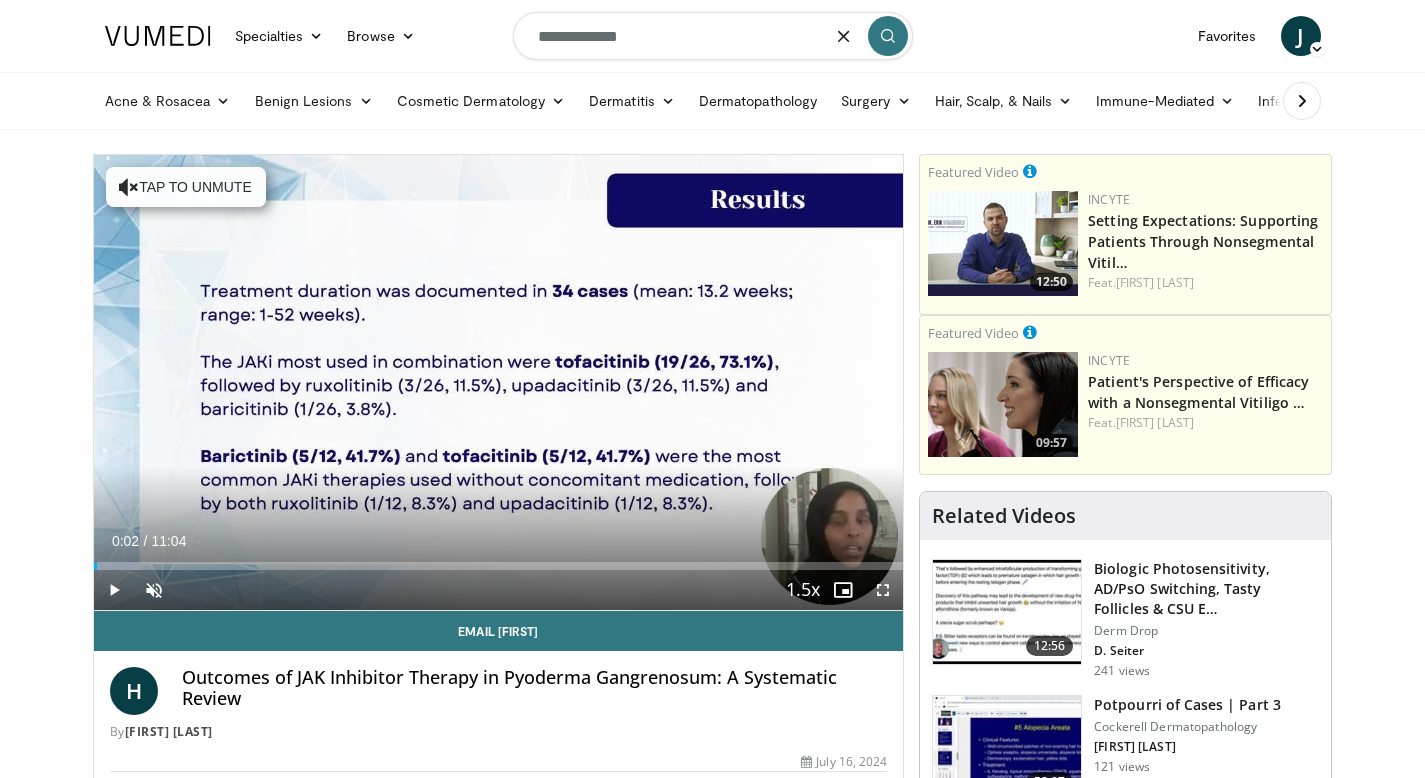 type on "**********" 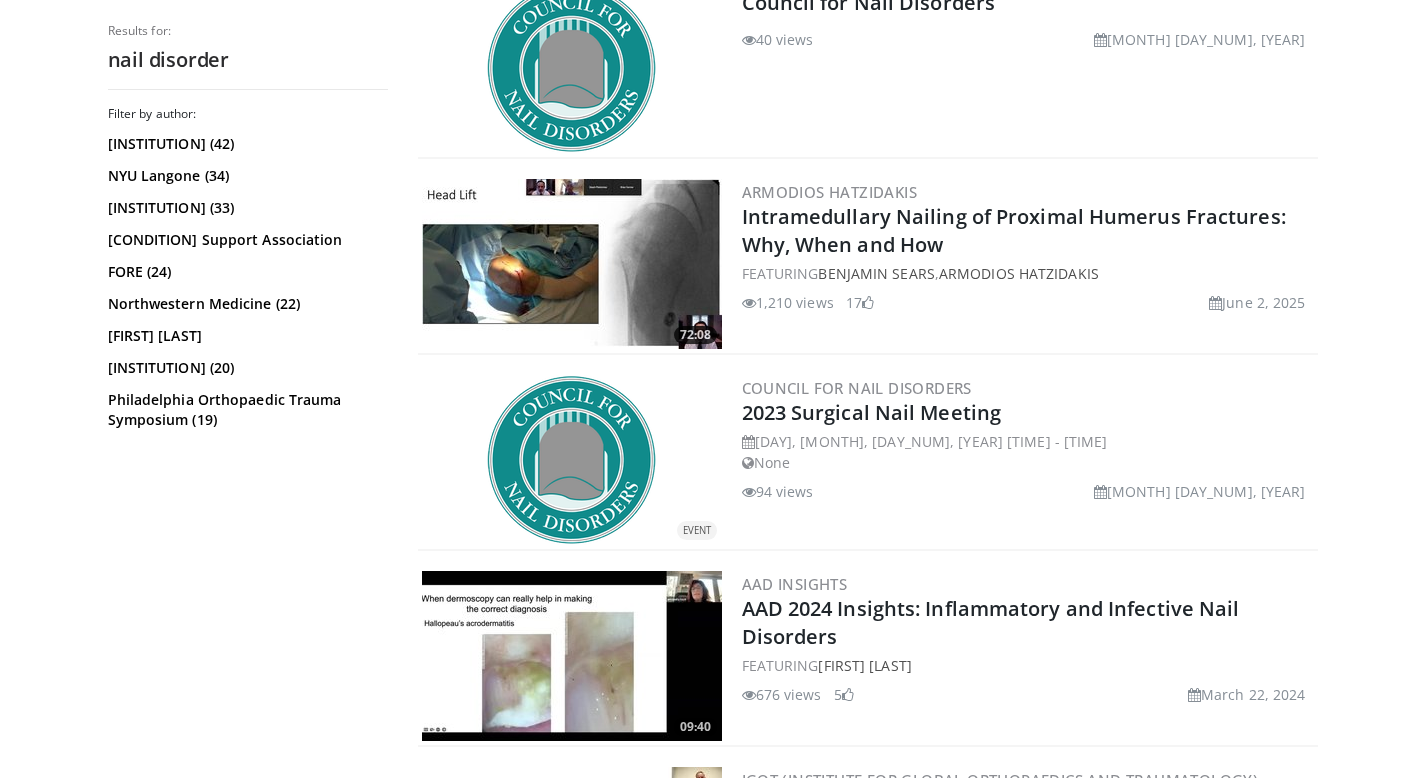 scroll, scrollTop: 0, scrollLeft: 0, axis: both 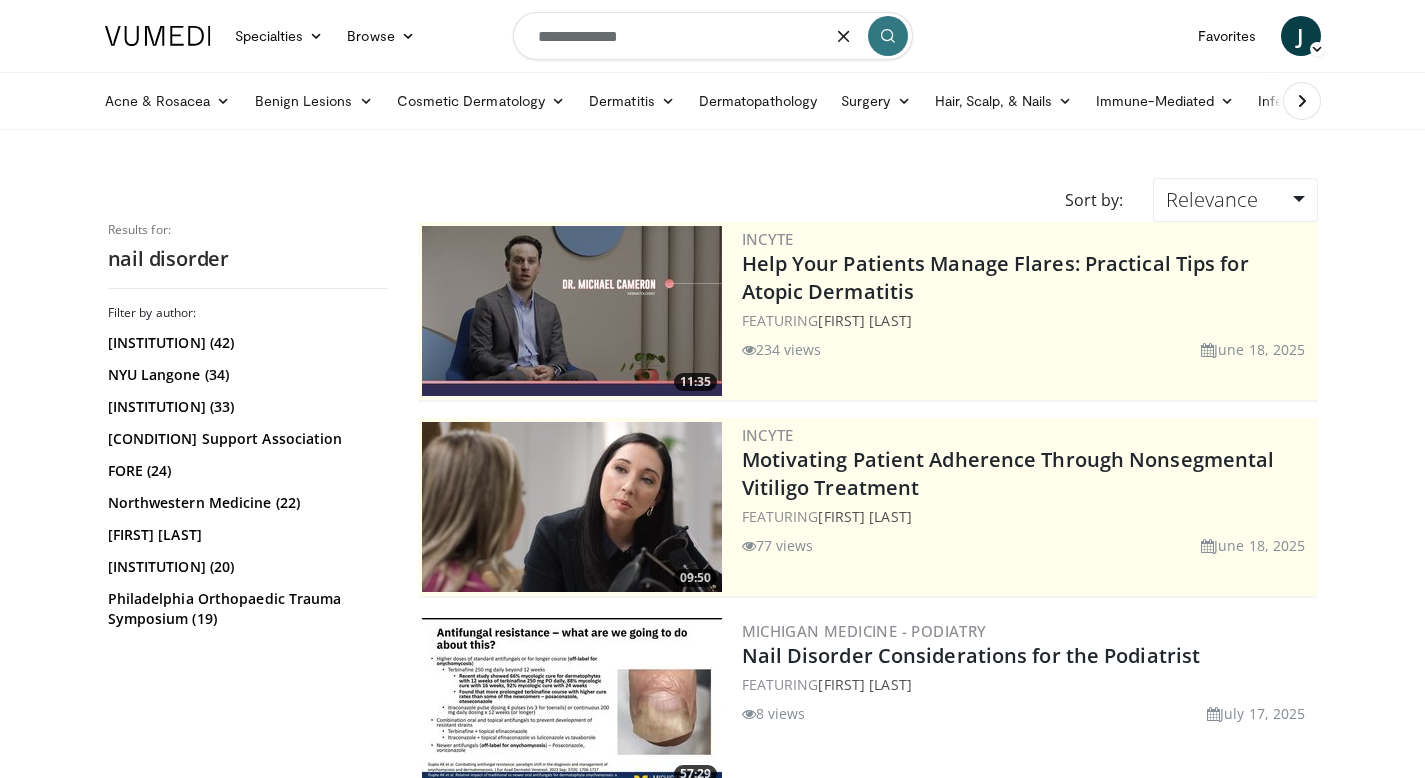 drag, startPoint x: 660, startPoint y: 50, endPoint x: 570, endPoint y: 39, distance: 90.66973 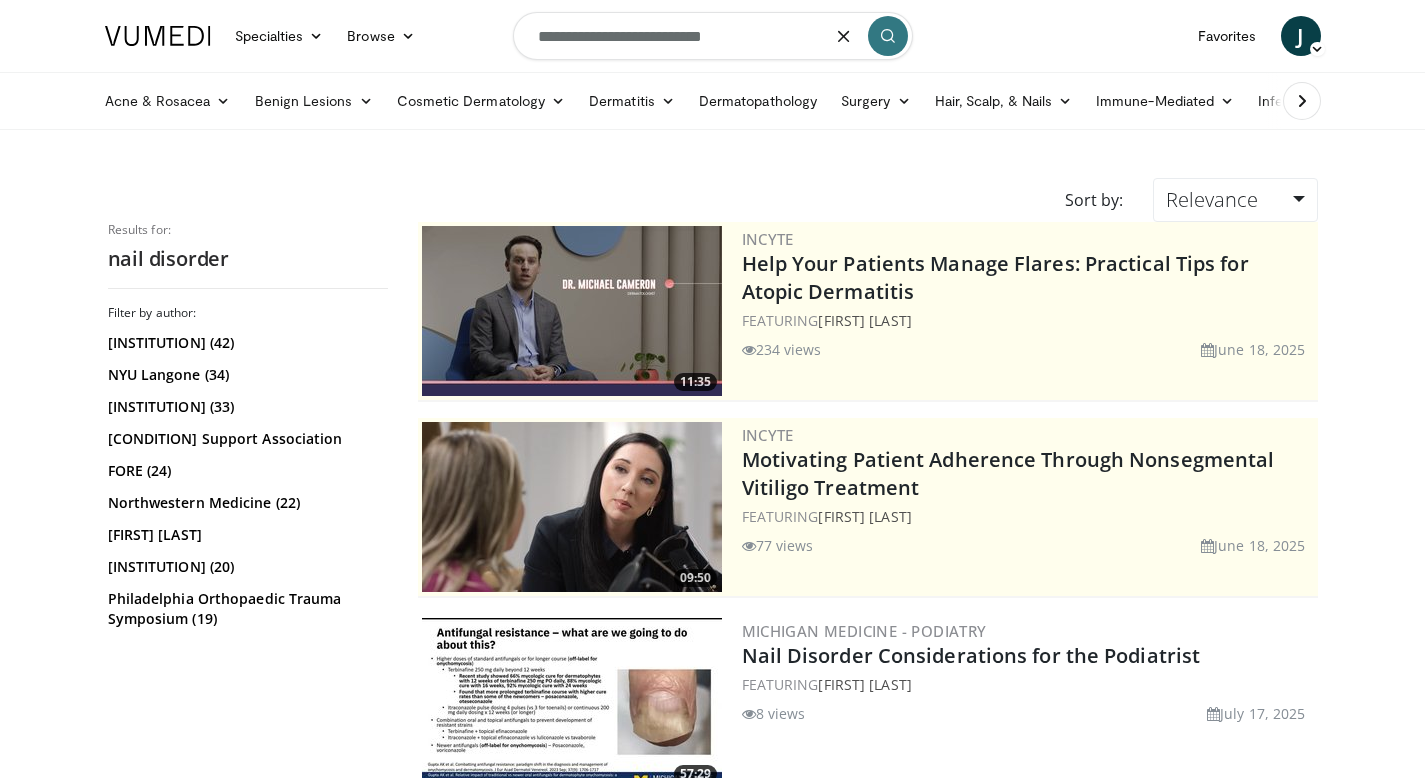 type on "**********" 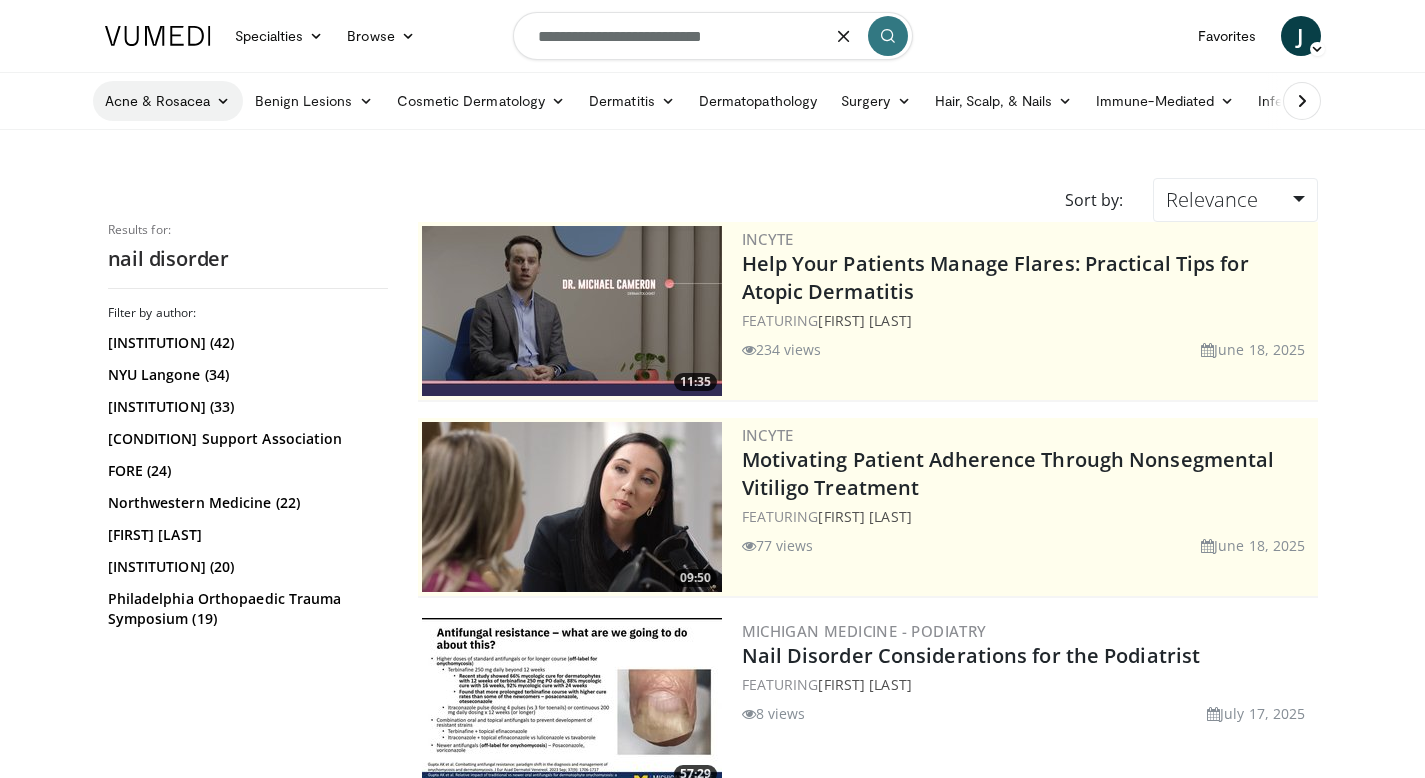 click at bounding box center (223, 101) 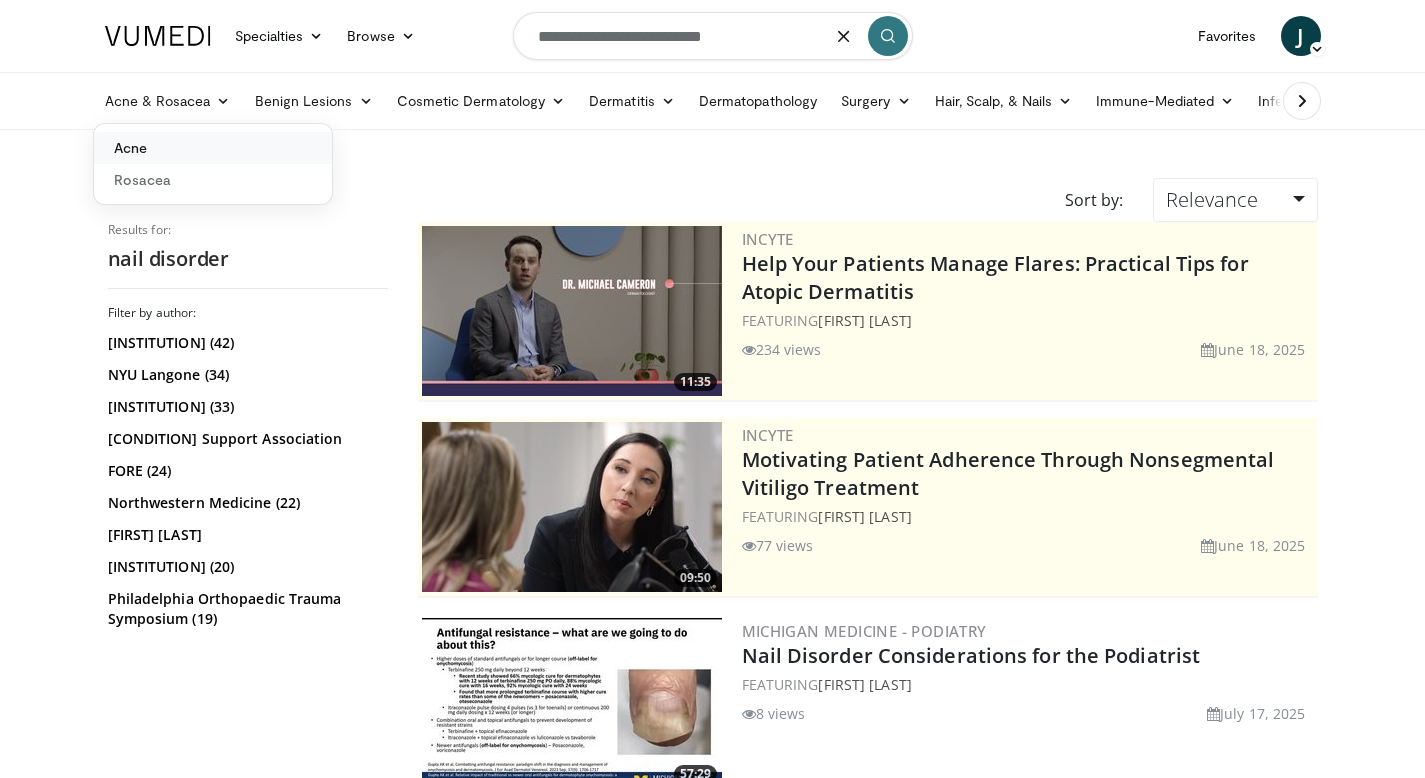 click on "Acne" at bounding box center (213, 148) 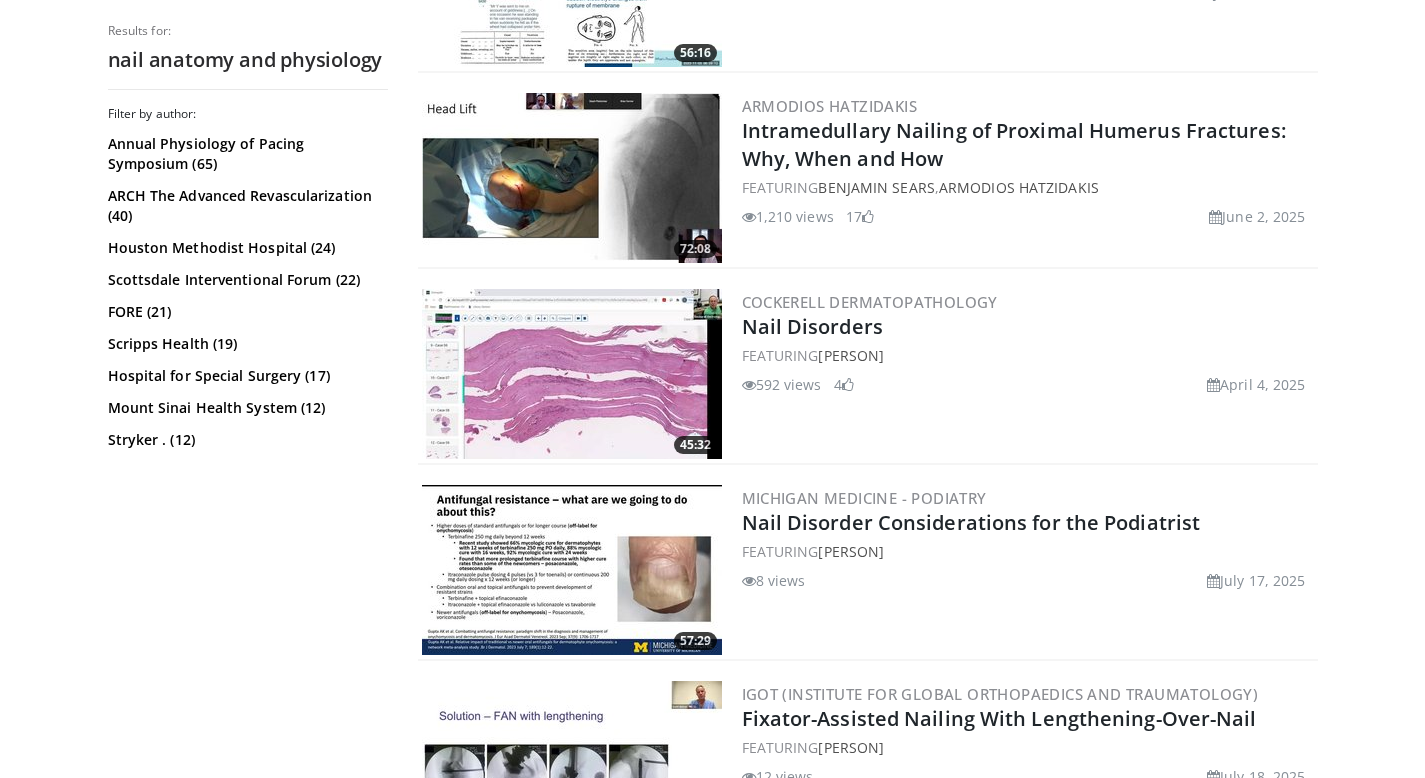 scroll, scrollTop: 998, scrollLeft: 0, axis: vertical 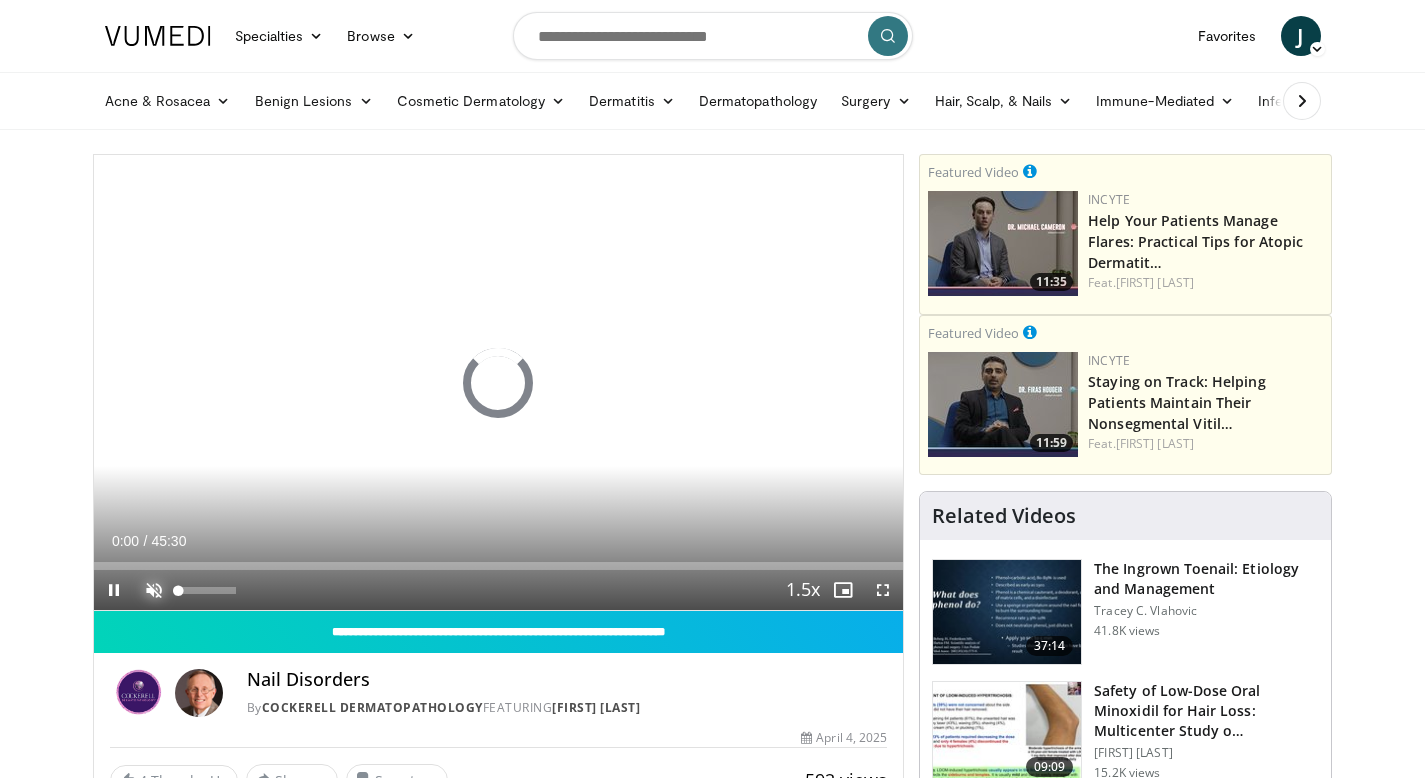 click at bounding box center (154, 590) 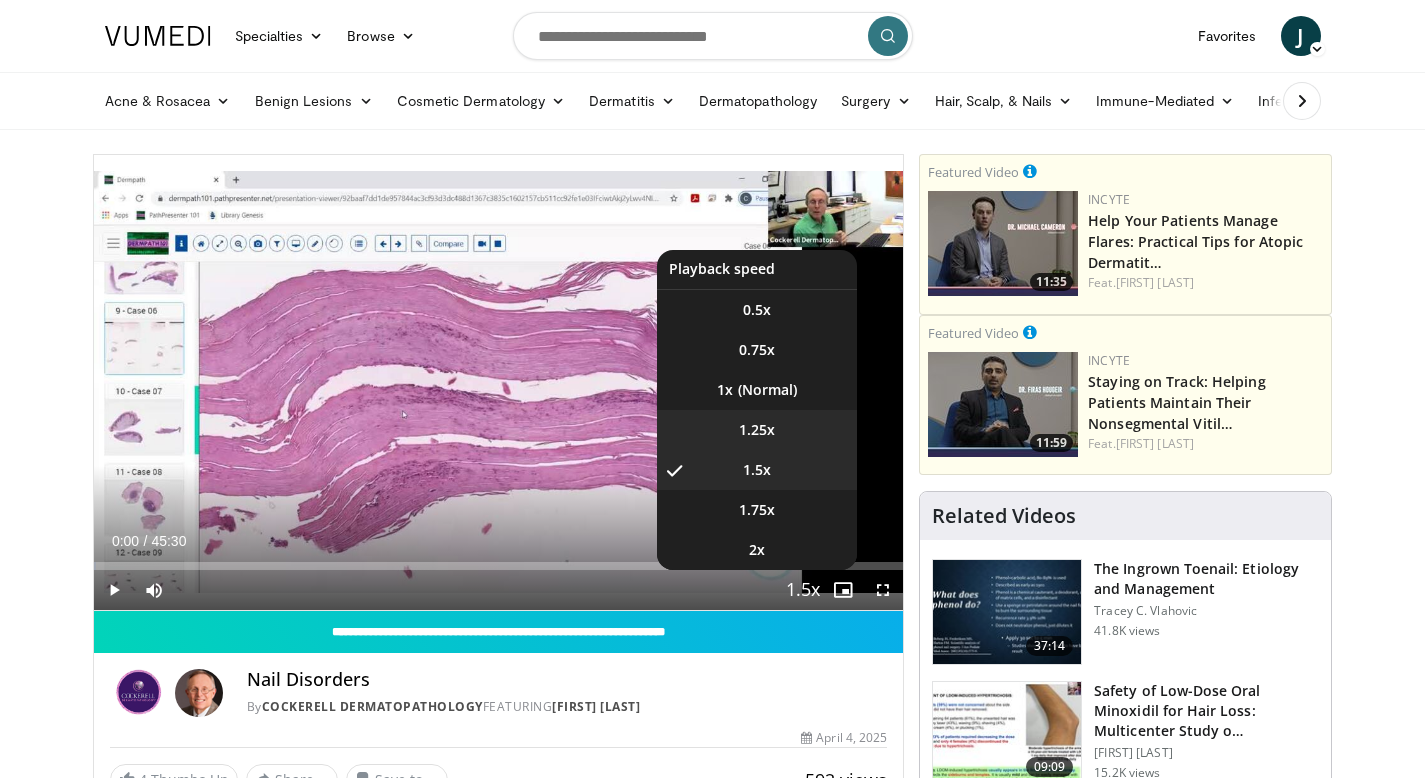 click on "1.25x" at bounding box center (757, 430) 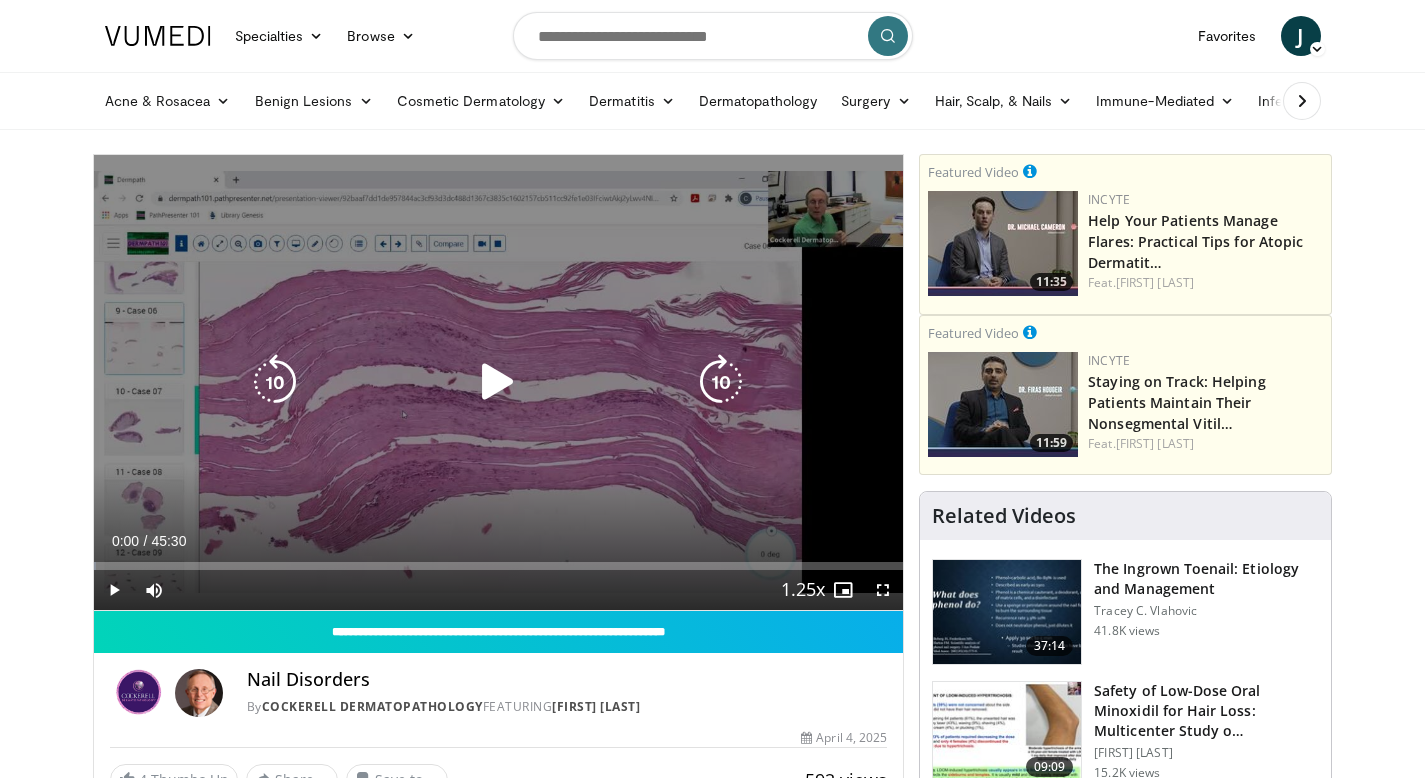 click at bounding box center [498, 382] 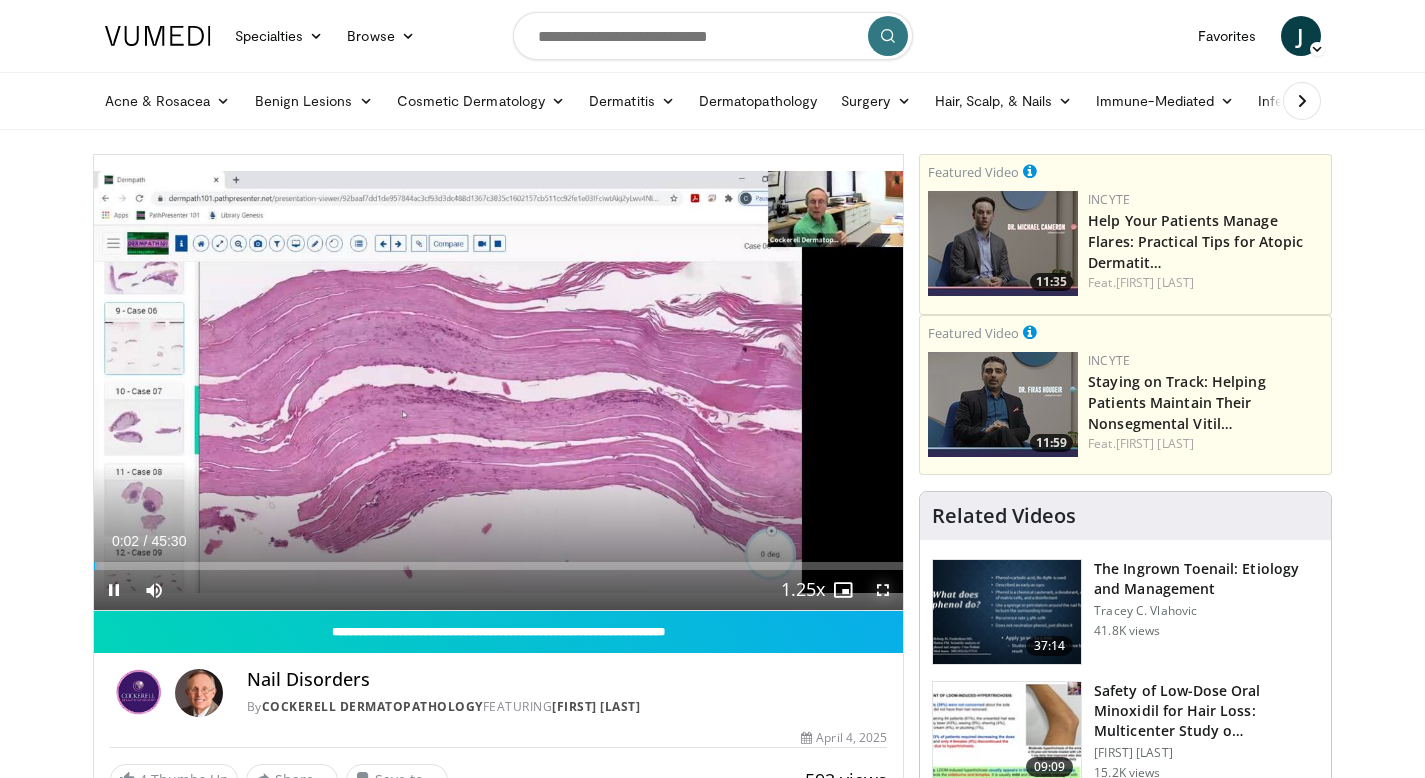 click at bounding box center [883, 590] 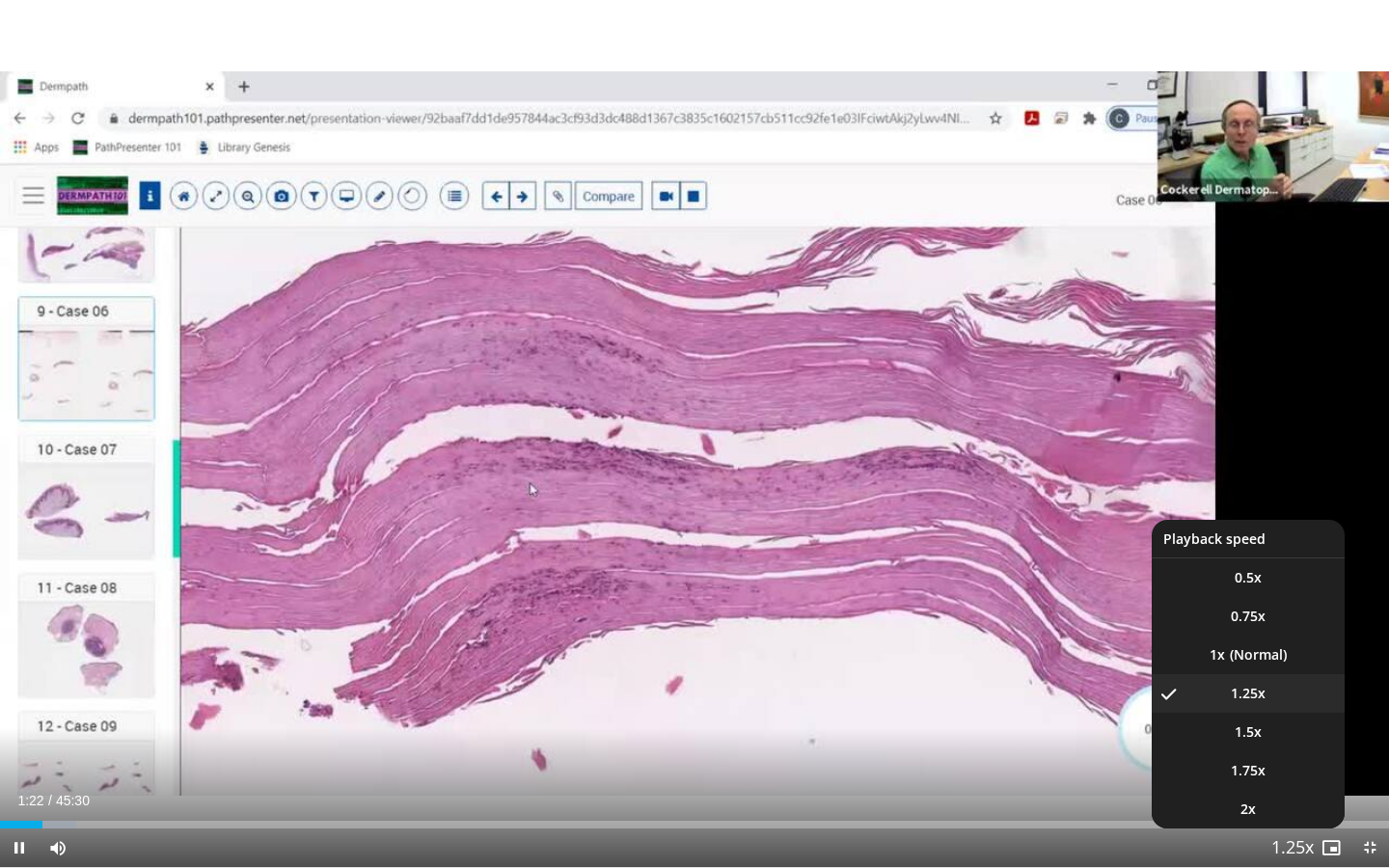 click at bounding box center (1293, 849) 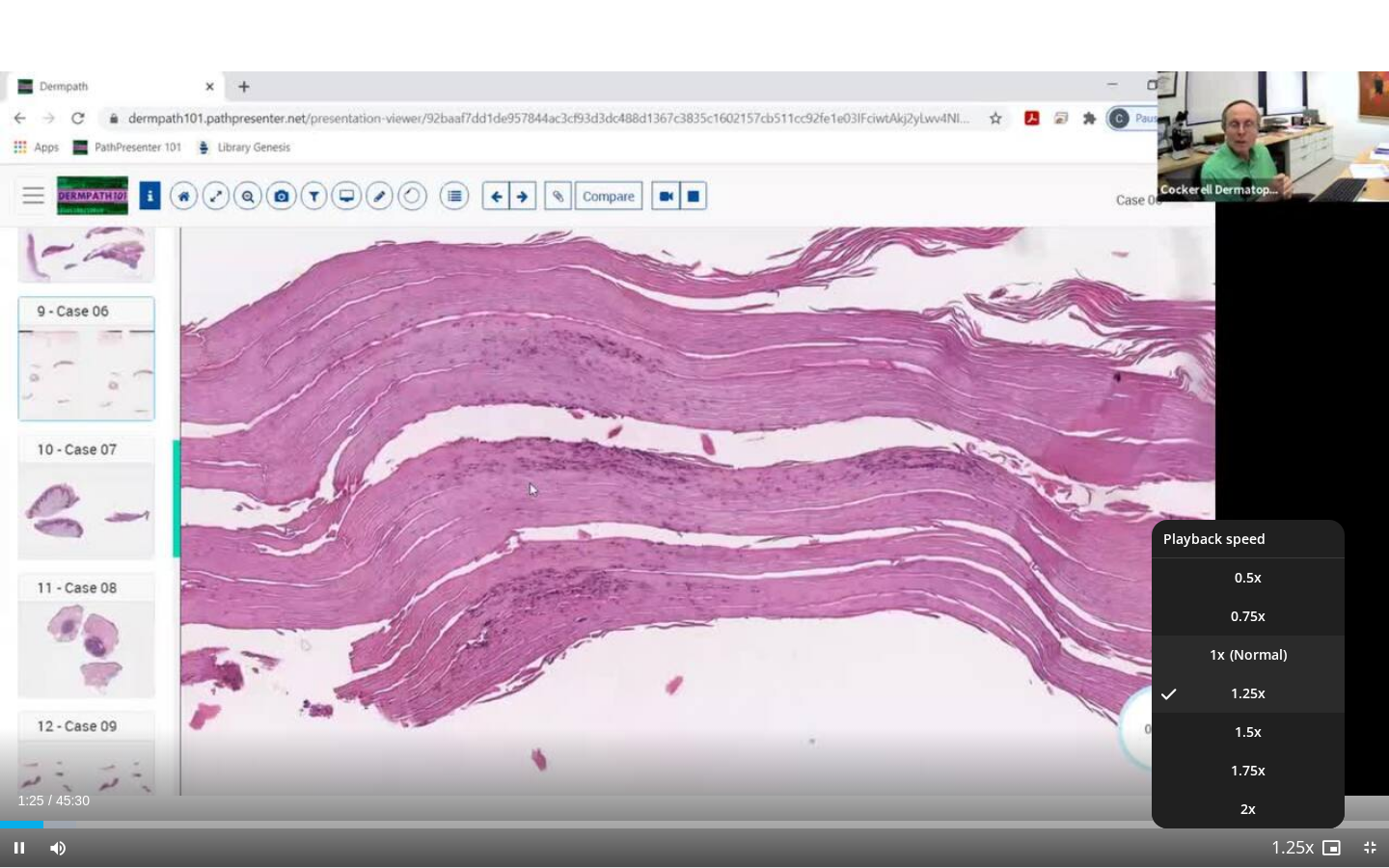 click on "1x" at bounding box center (1248, 655) 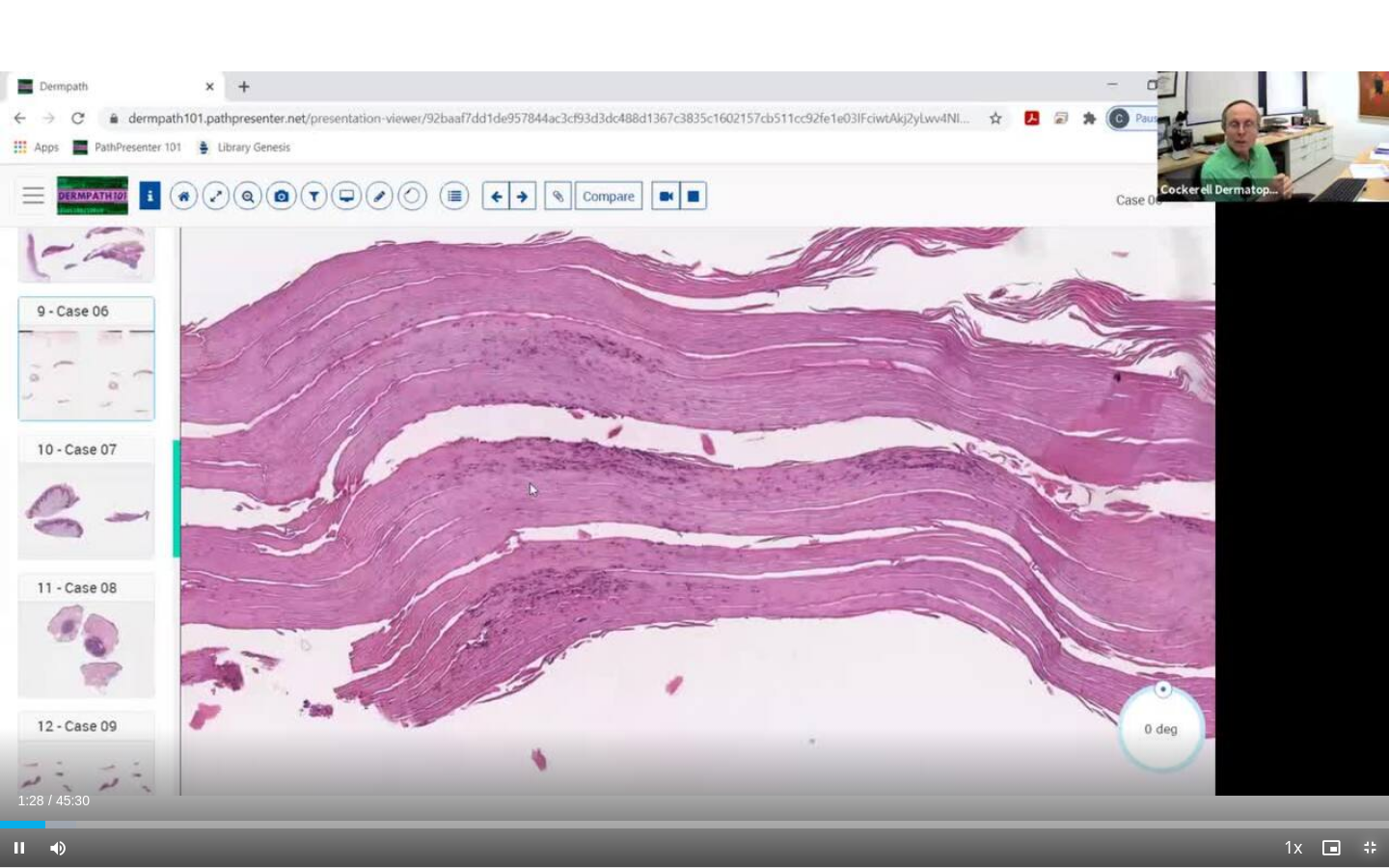 click at bounding box center (1370, 848) 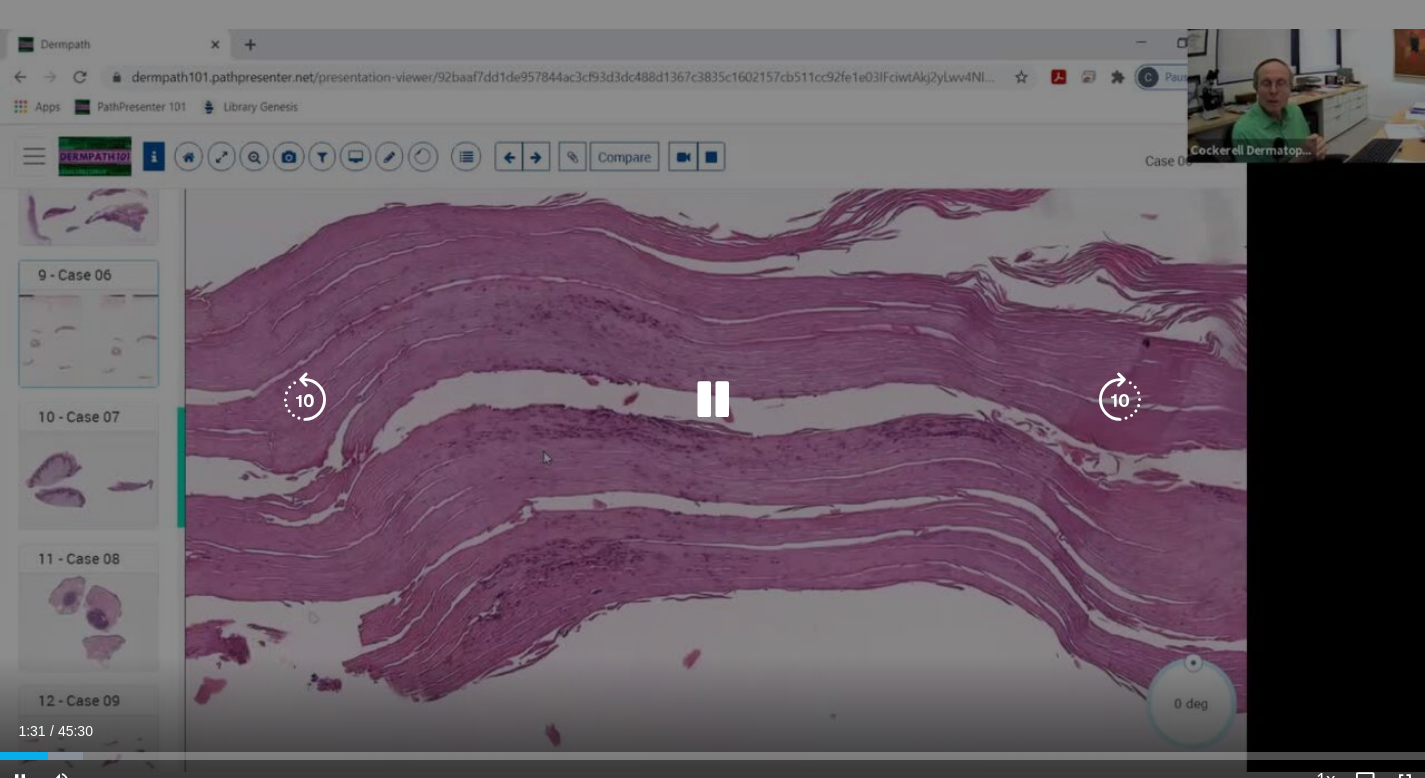 scroll, scrollTop: 25, scrollLeft: 0, axis: vertical 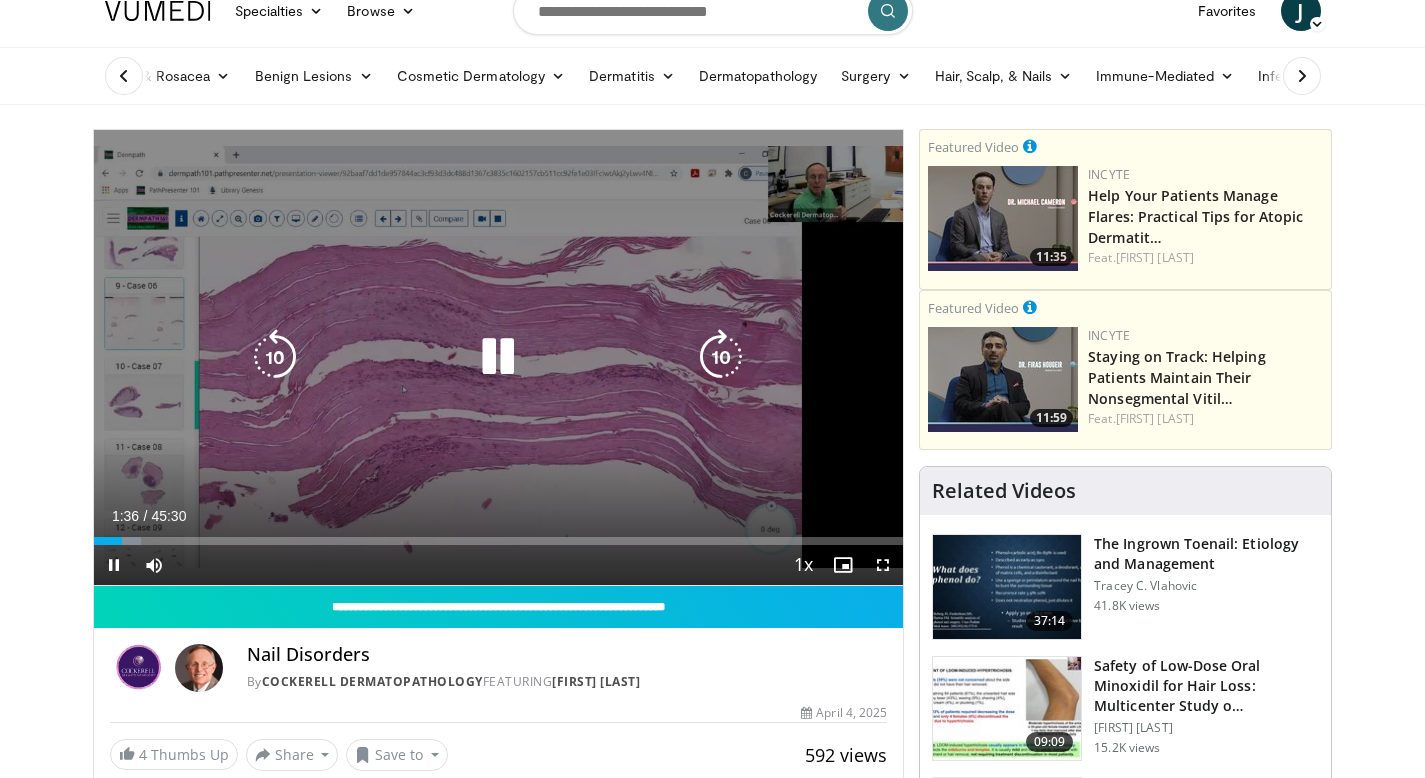 click on "10 seconds
Tap to unmute" at bounding box center [499, 357] 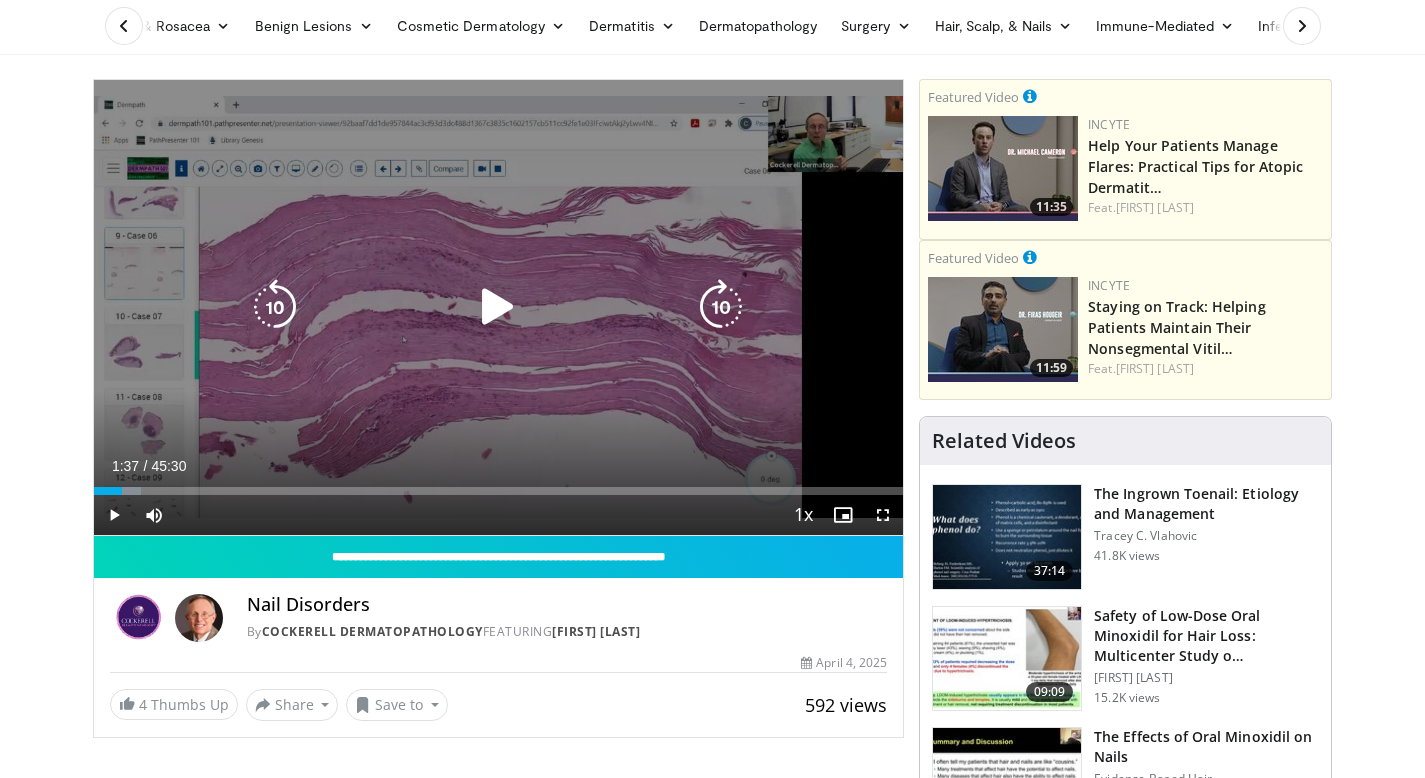 scroll, scrollTop: 117, scrollLeft: 0, axis: vertical 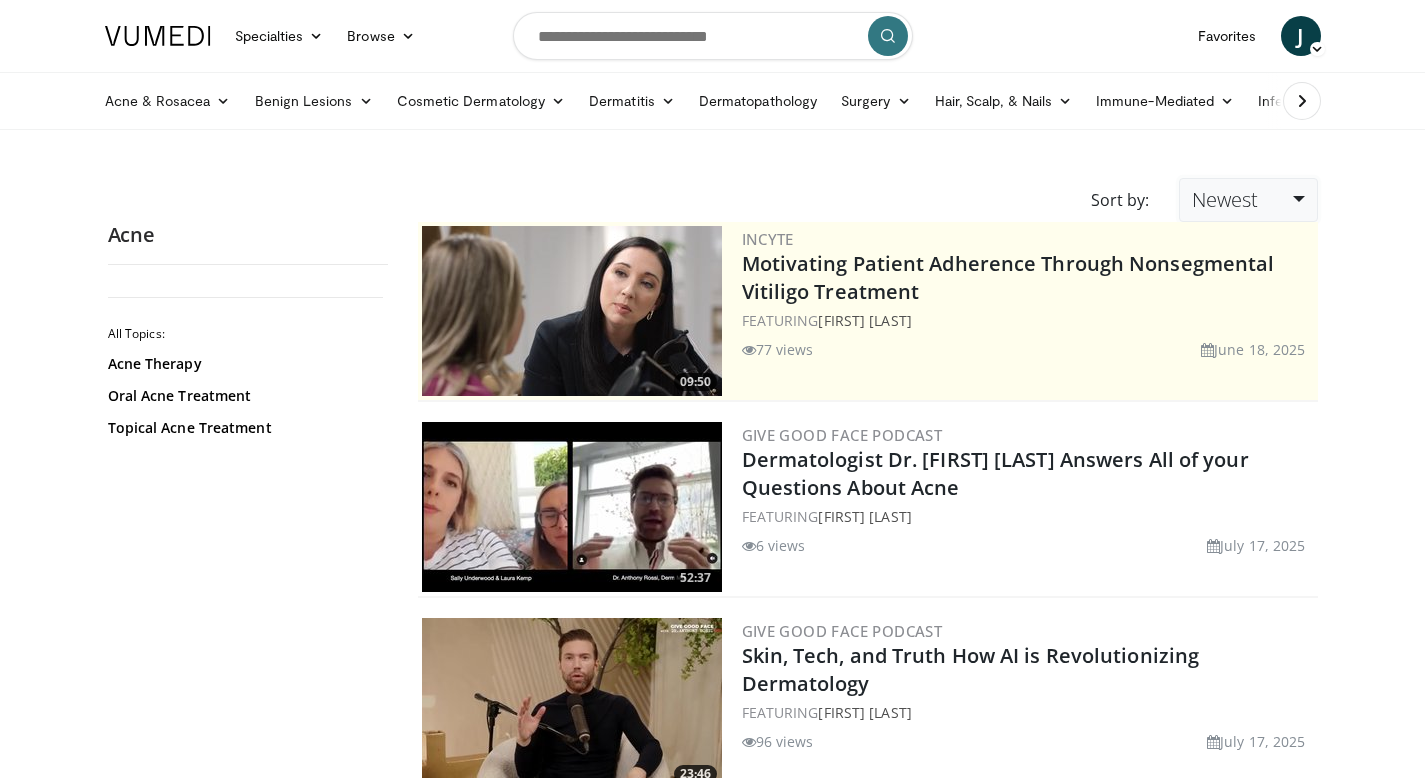 click on "Newest" at bounding box center [1225, 199] 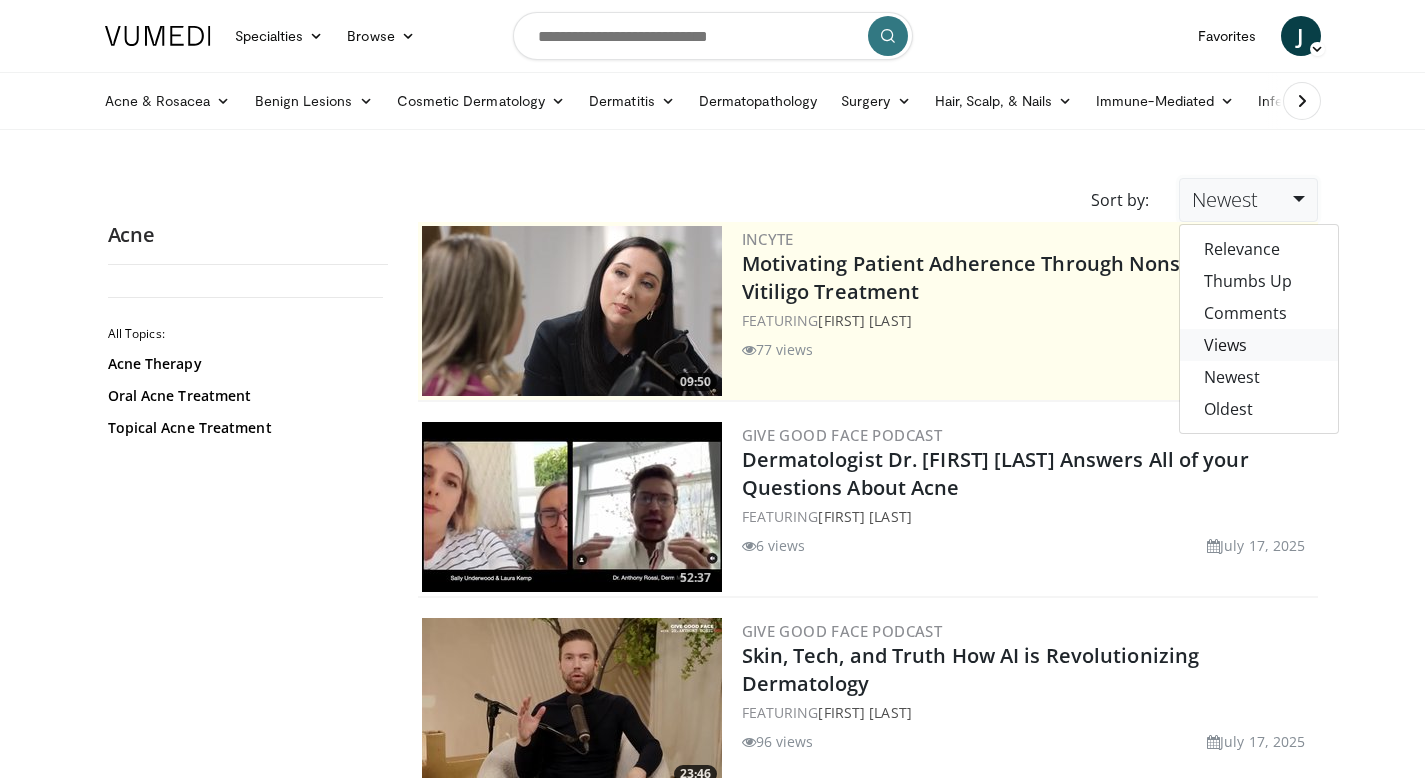 click on "Views" at bounding box center (1259, 345) 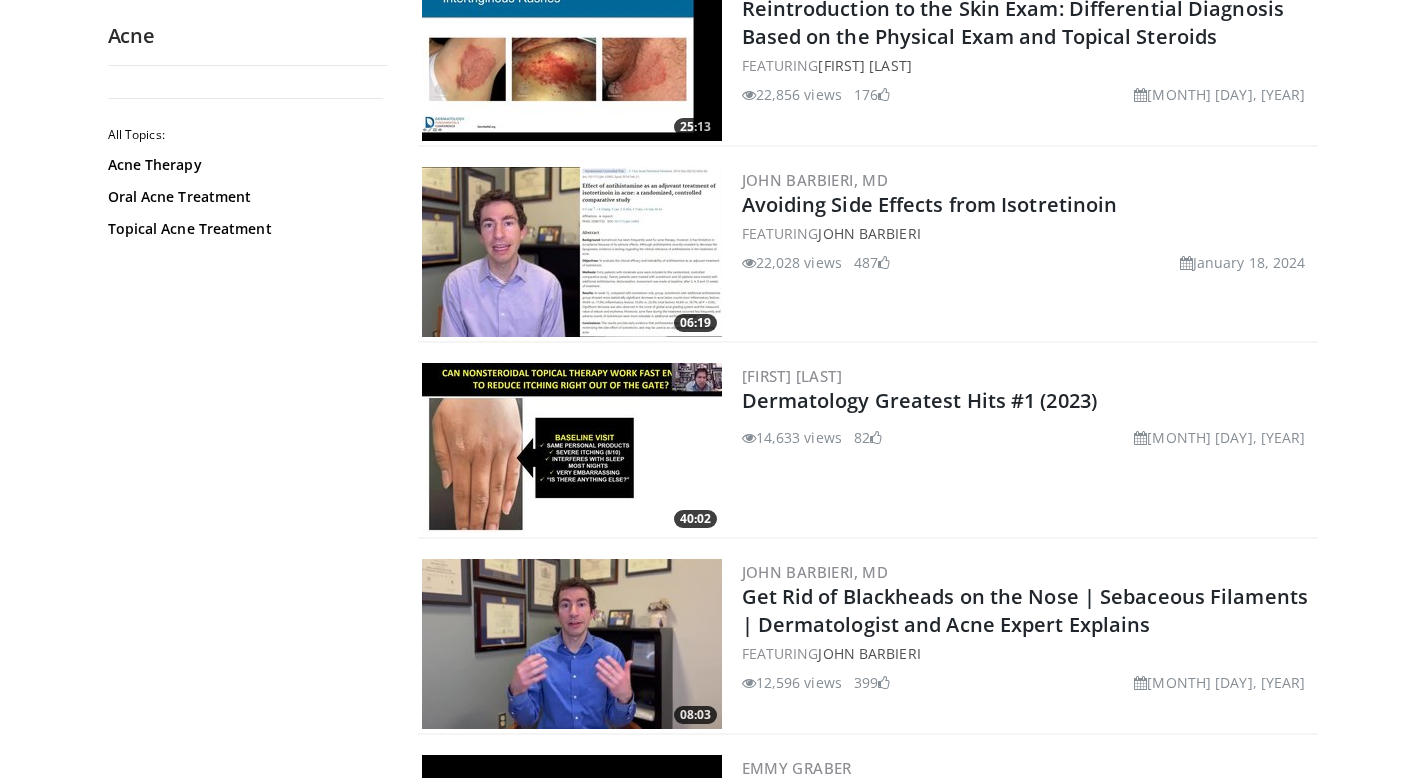 scroll, scrollTop: 477, scrollLeft: 0, axis: vertical 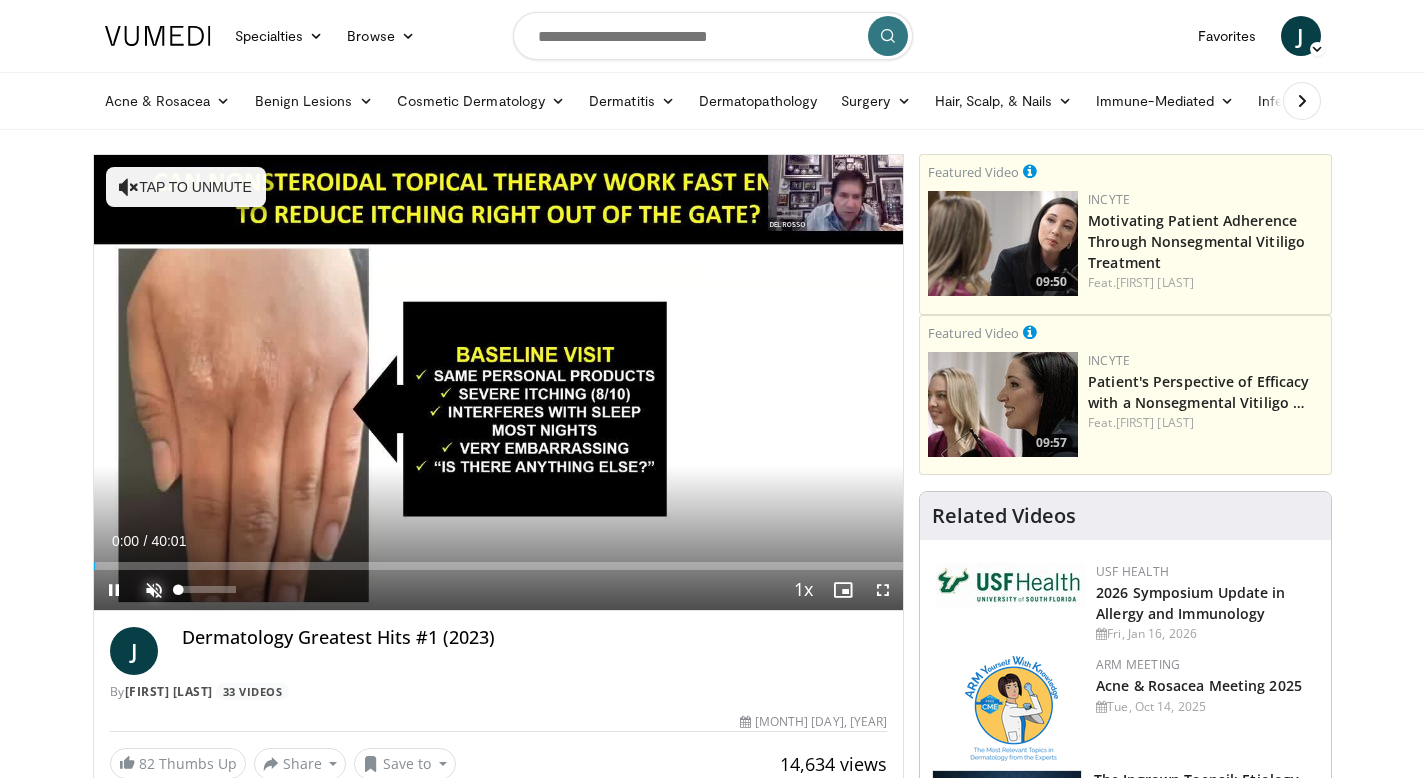 click at bounding box center (154, 590) 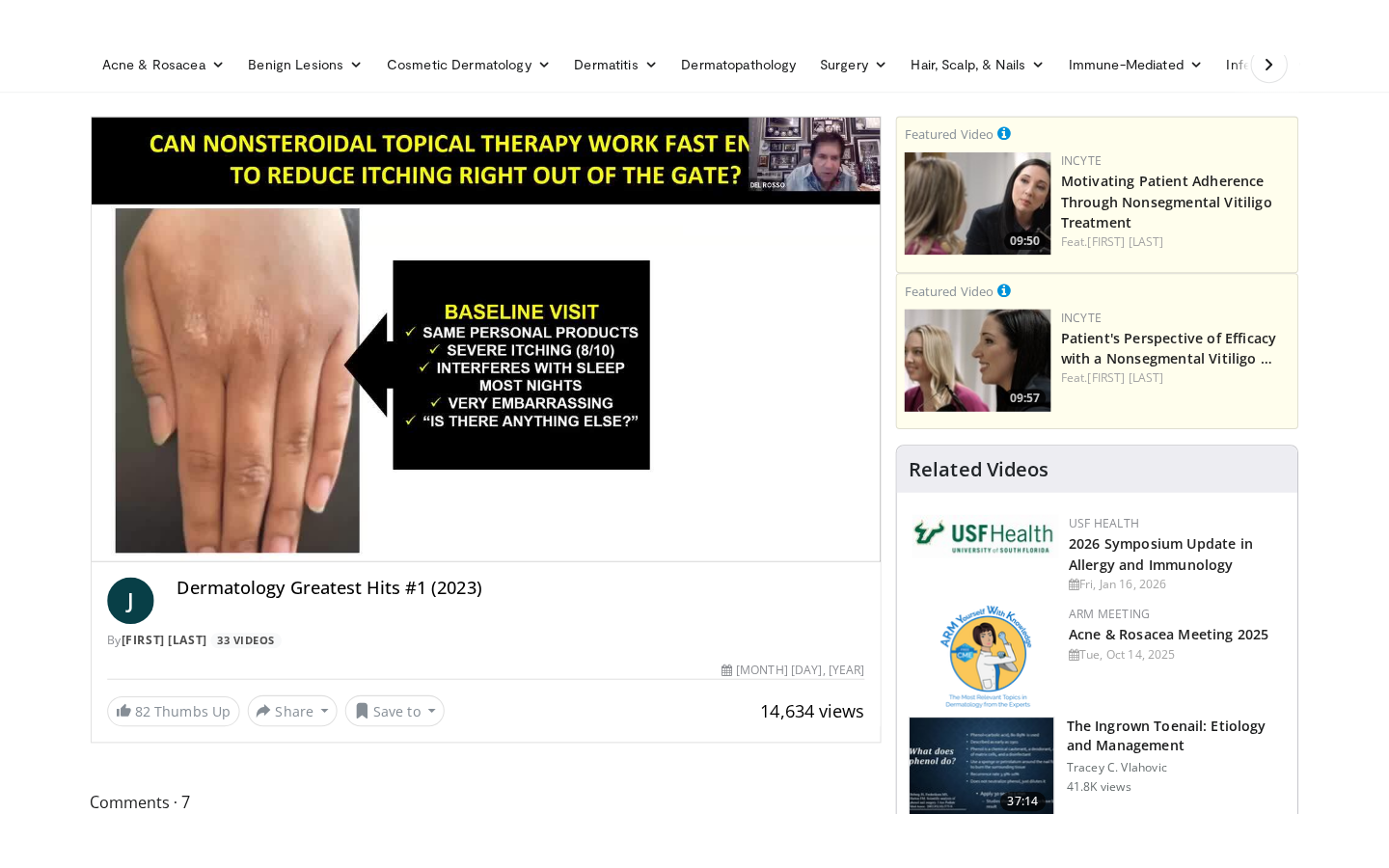 scroll, scrollTop: 0, scrollLeft: 0, axis: both 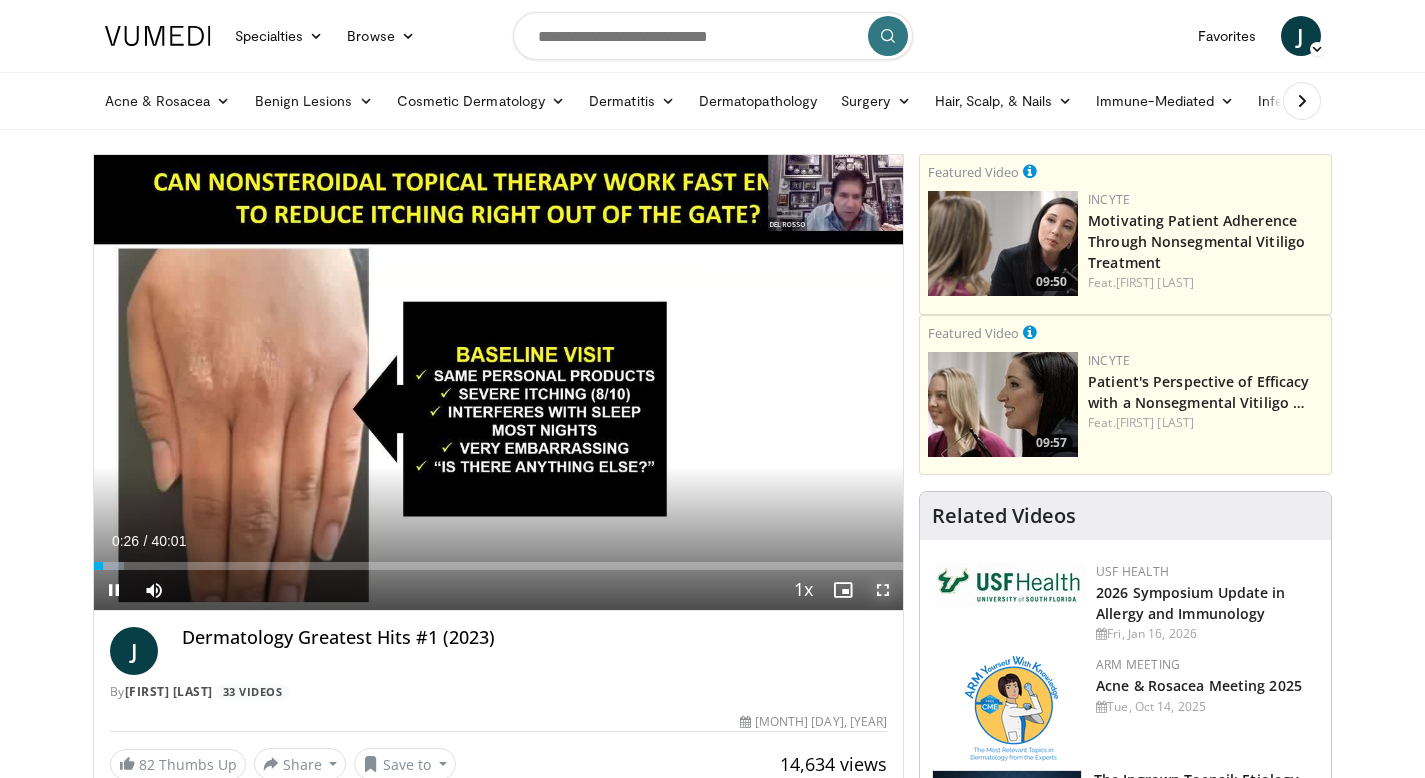 click at bounding box center [883, 590] 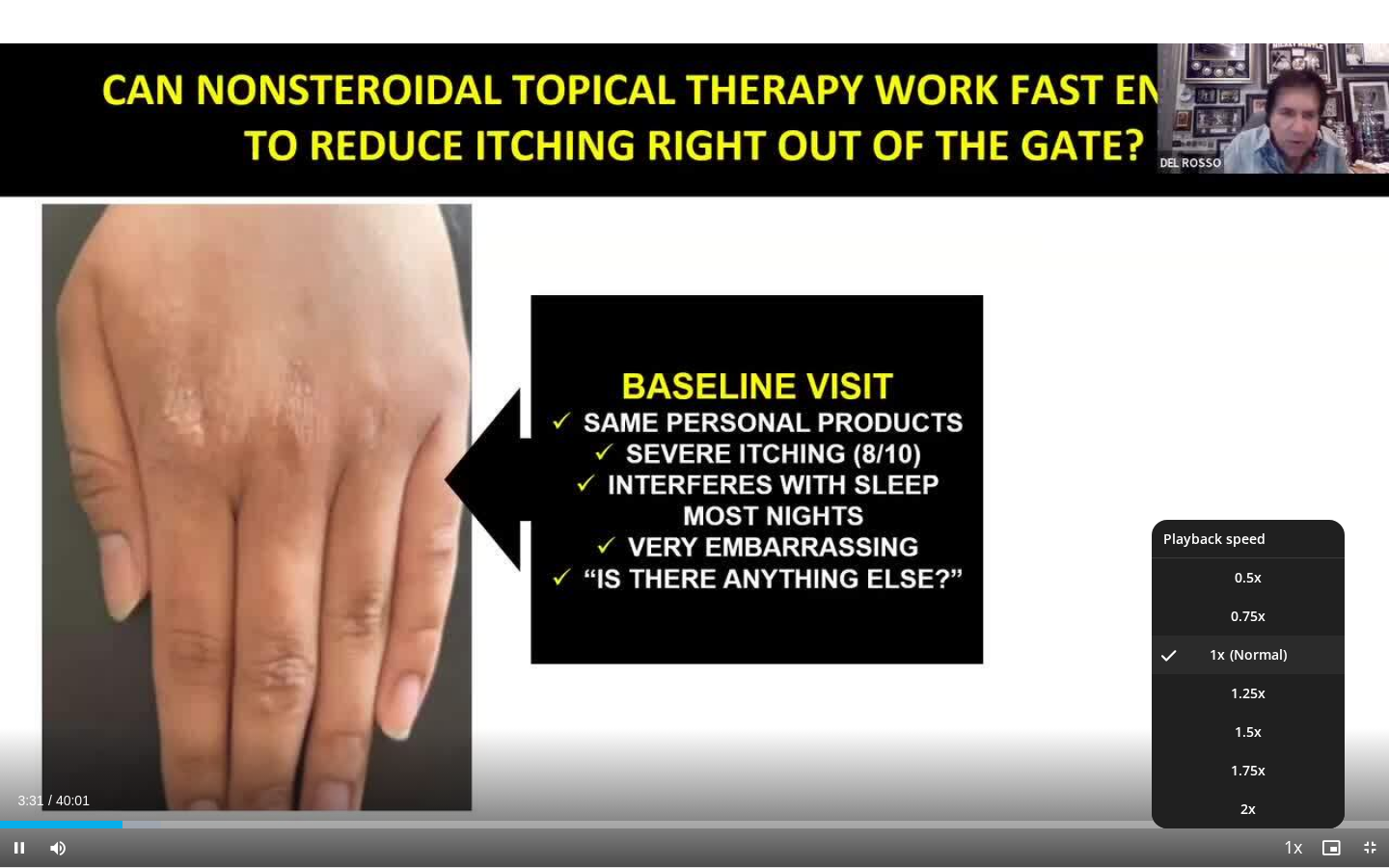 click at bounding box center [1293, 849] 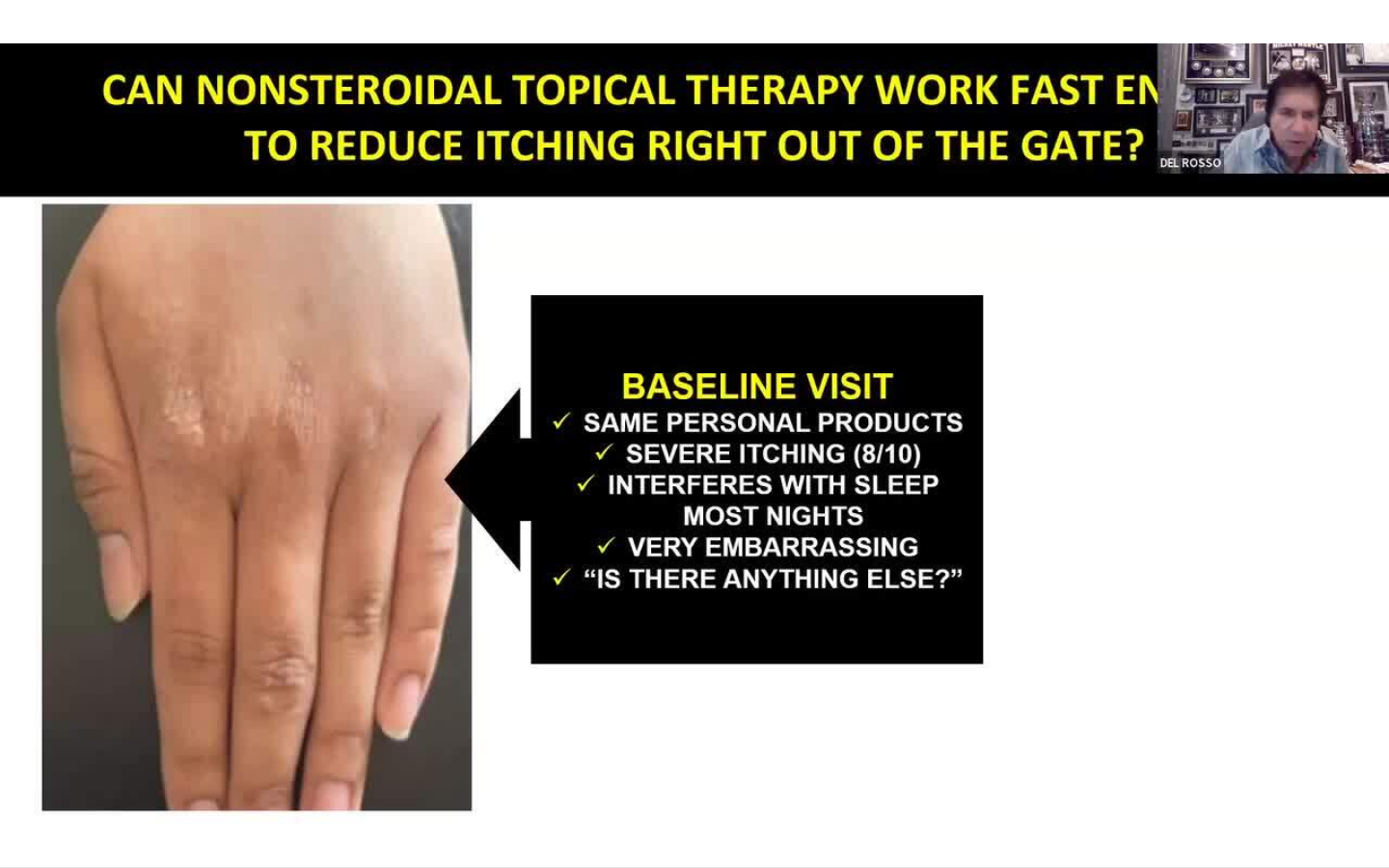 type 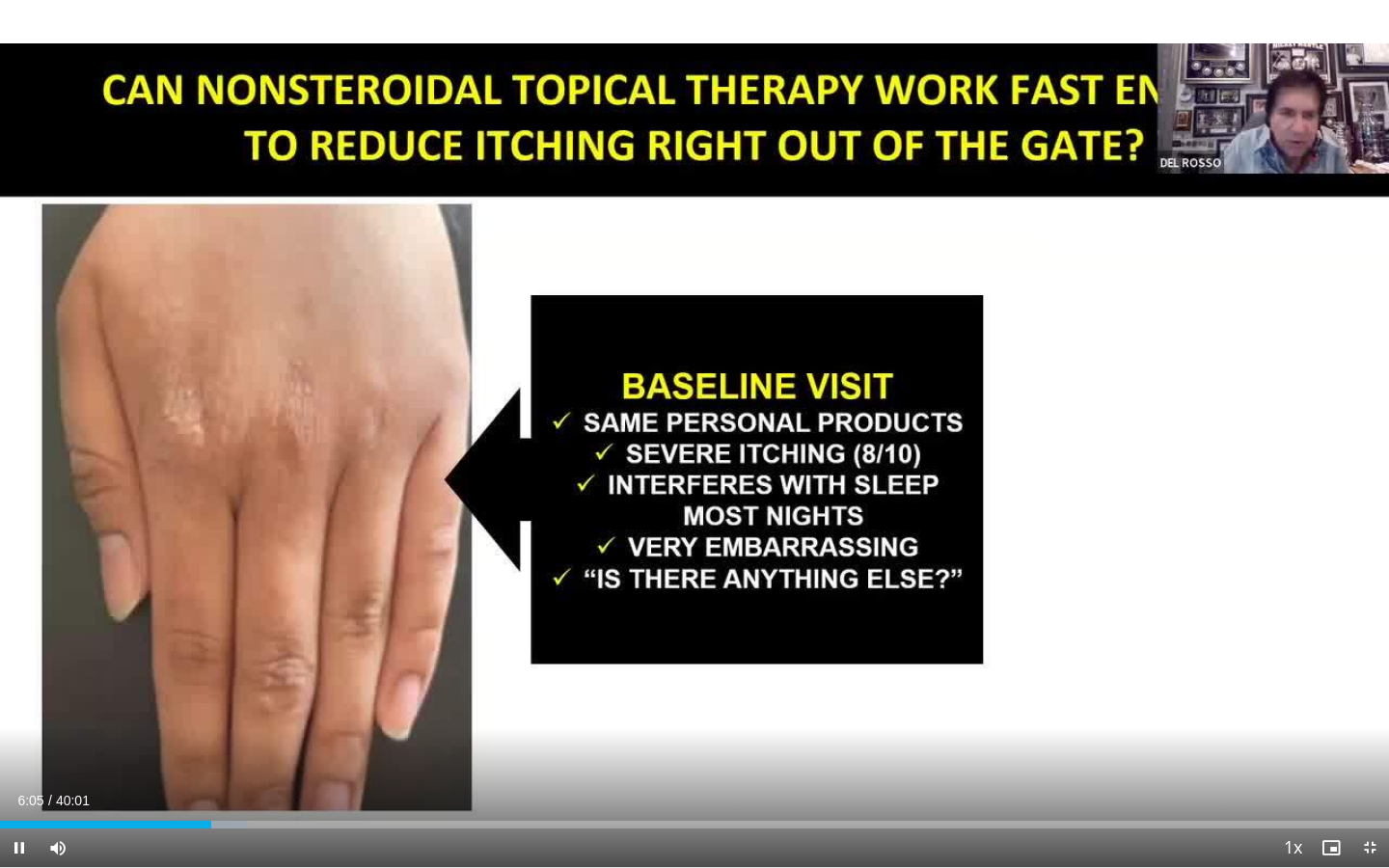click on "Playback Rate" at bounding box center (1293, 848) 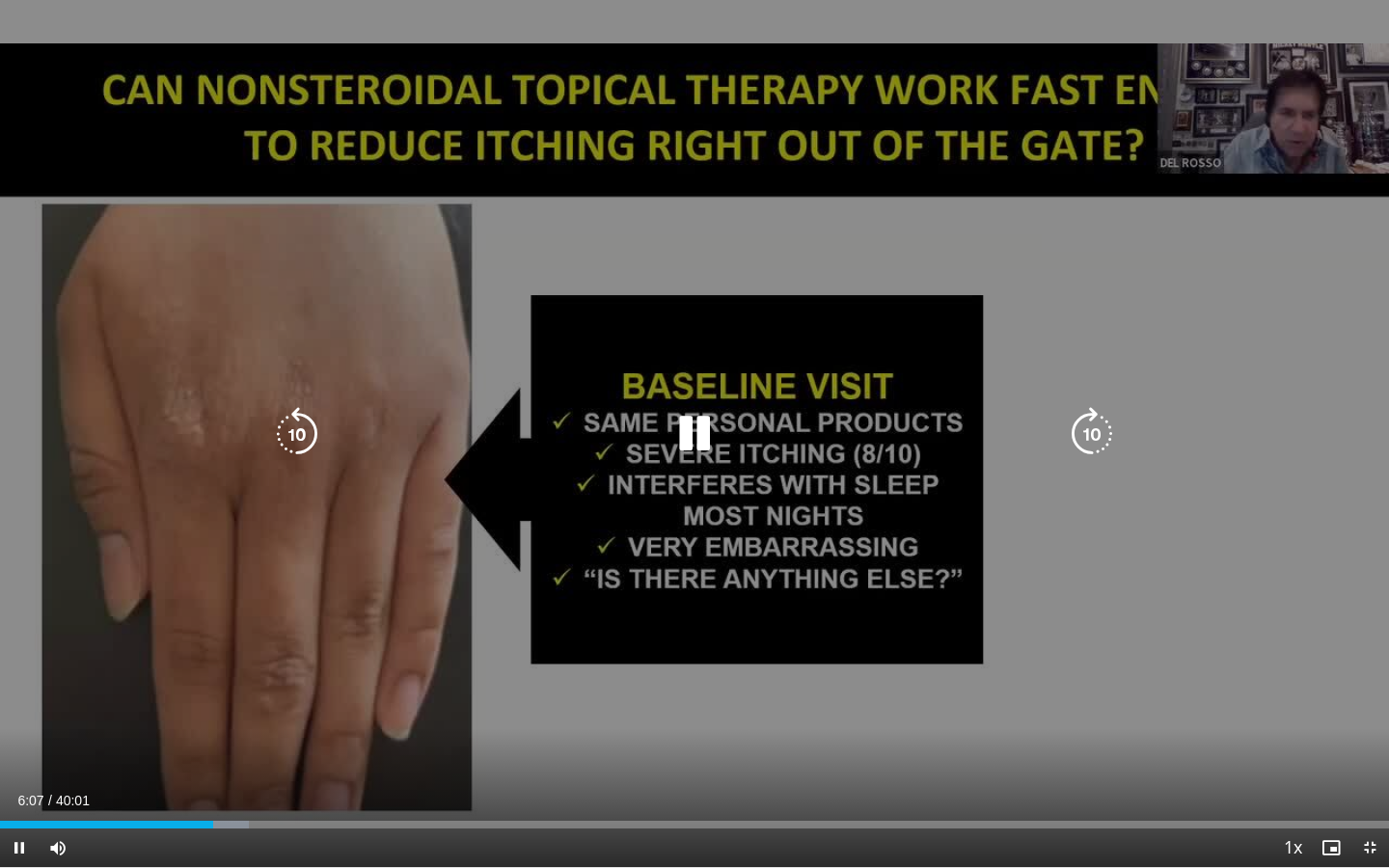 click on "10 seconds
Tap to unmute" at bounding box center (694, 433) 